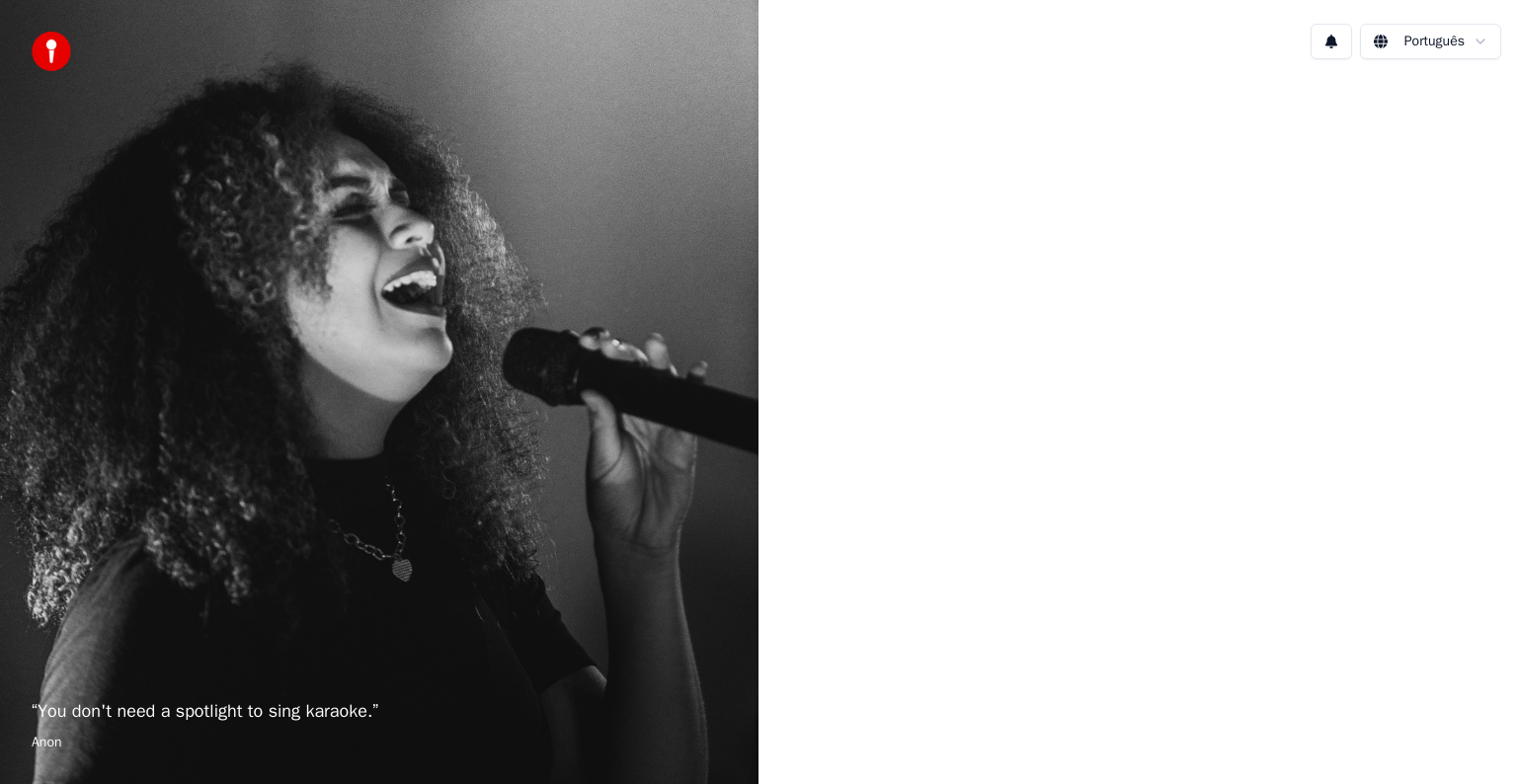 scroll, scrollTop: 0, scrollLeft: 0, axis: both 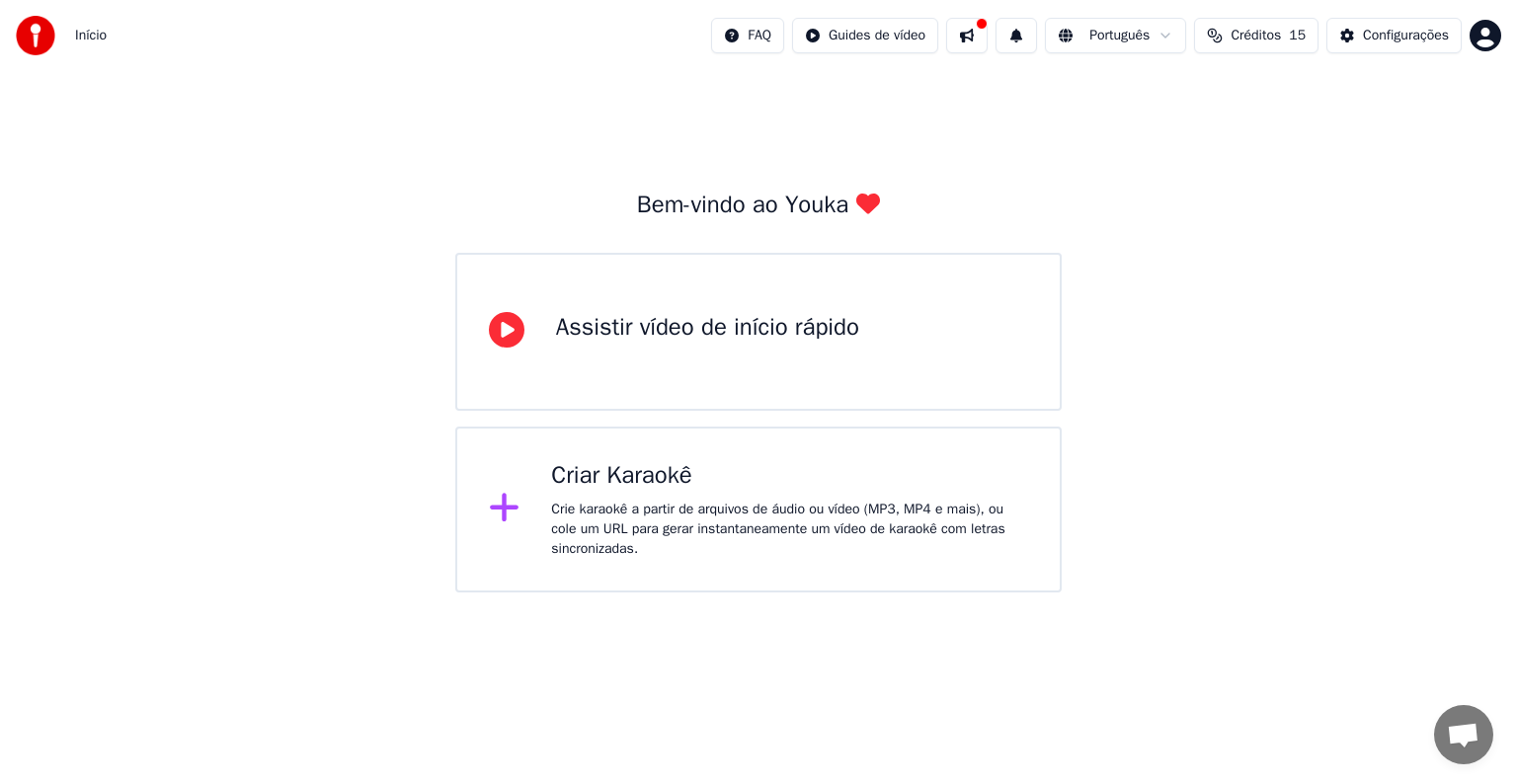 click on "Assistir vídeo de início rápido" at bounding box center (707, 332) 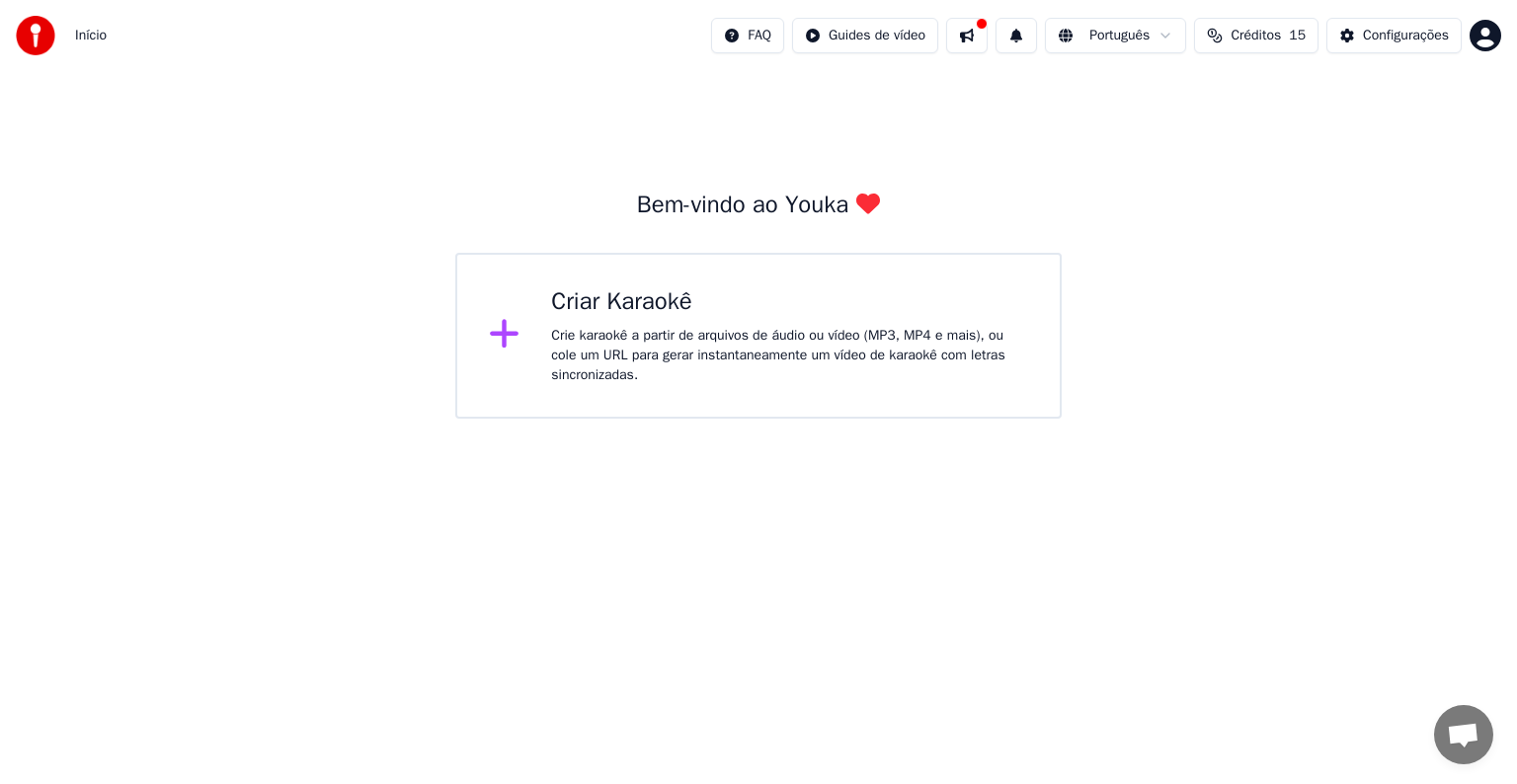 click on "Crie karaokê a partir de arquivos de áudio ou vídeo (MP3, MP4 e mais), ou cole um URL para gerar instantaneamente um vídeo de karaokê com letras sincronizadas." at bounding box center [789, 355] 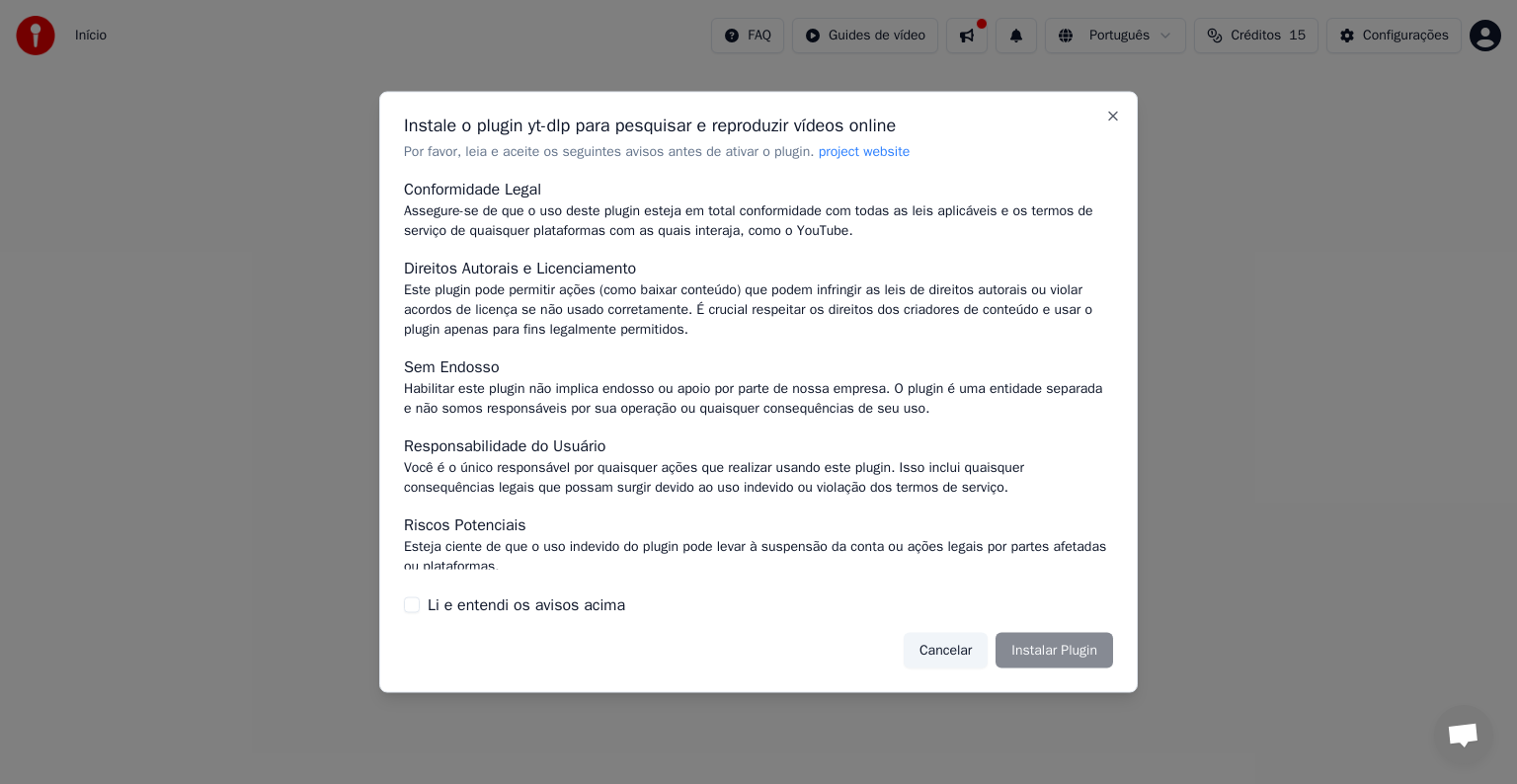 click on "Cancelar" at bounding box center (945, 650) 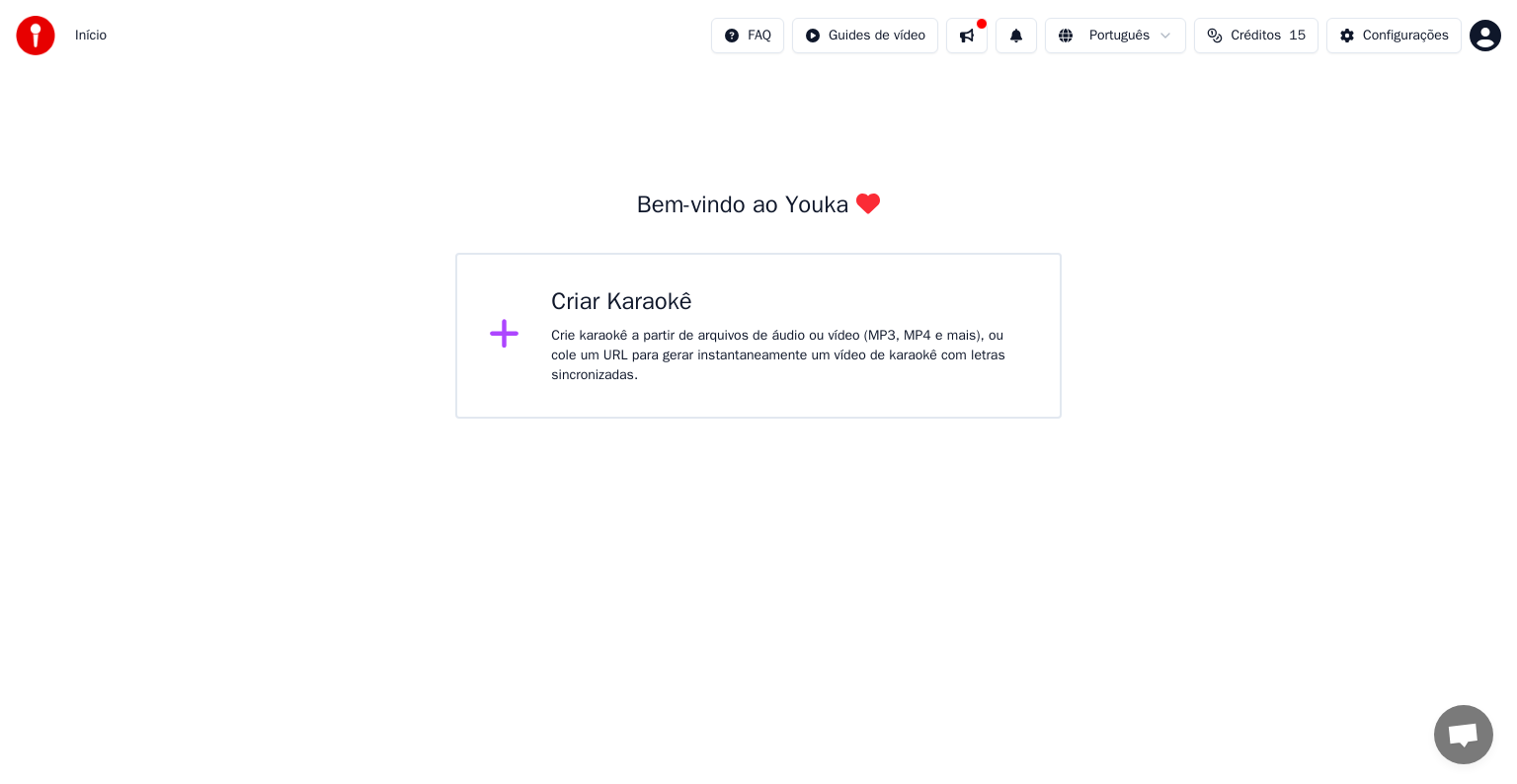 click at bounding box center (513, 336) 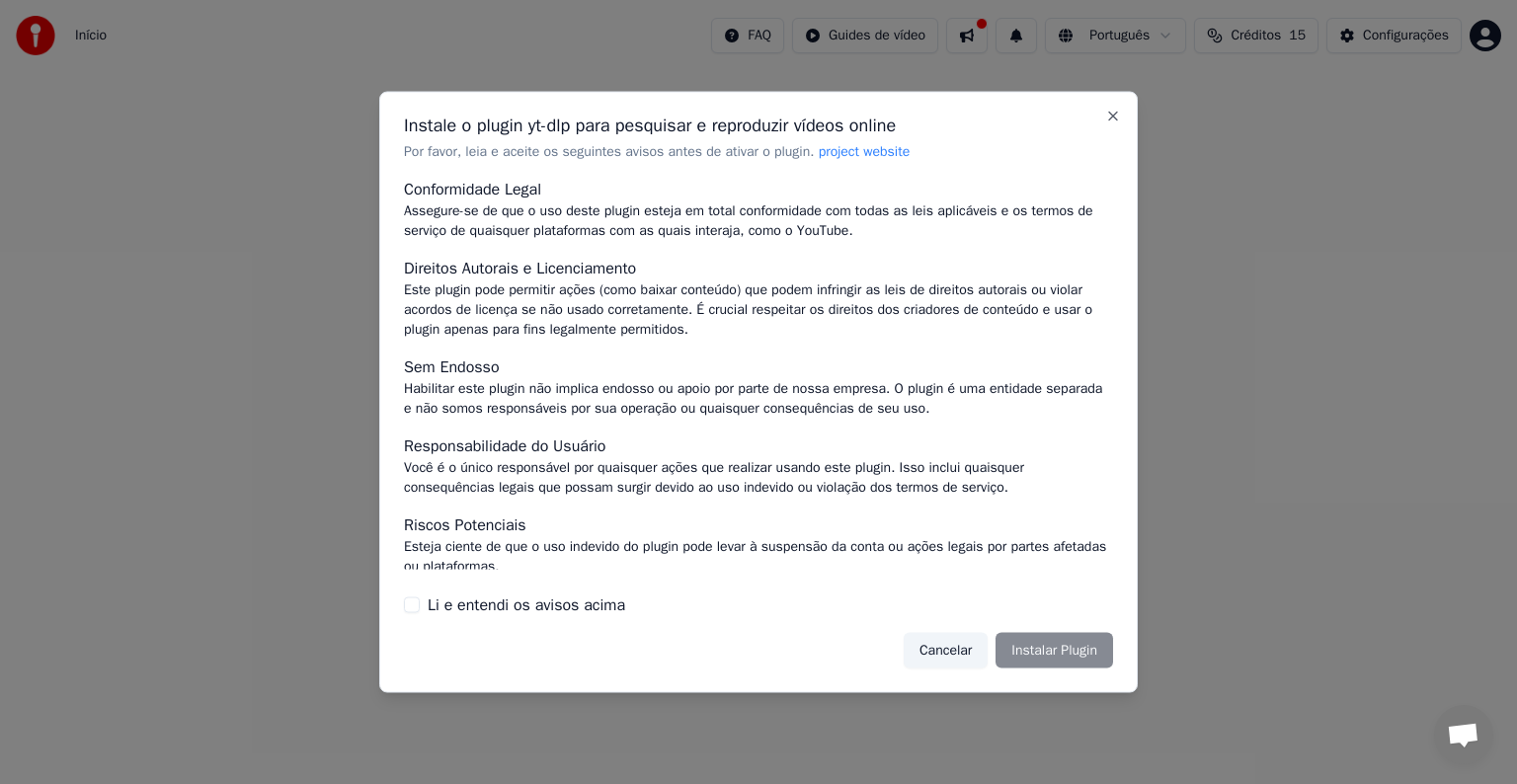scroll, scrollTop: 86, scrollLeft: 0, axis: vertical 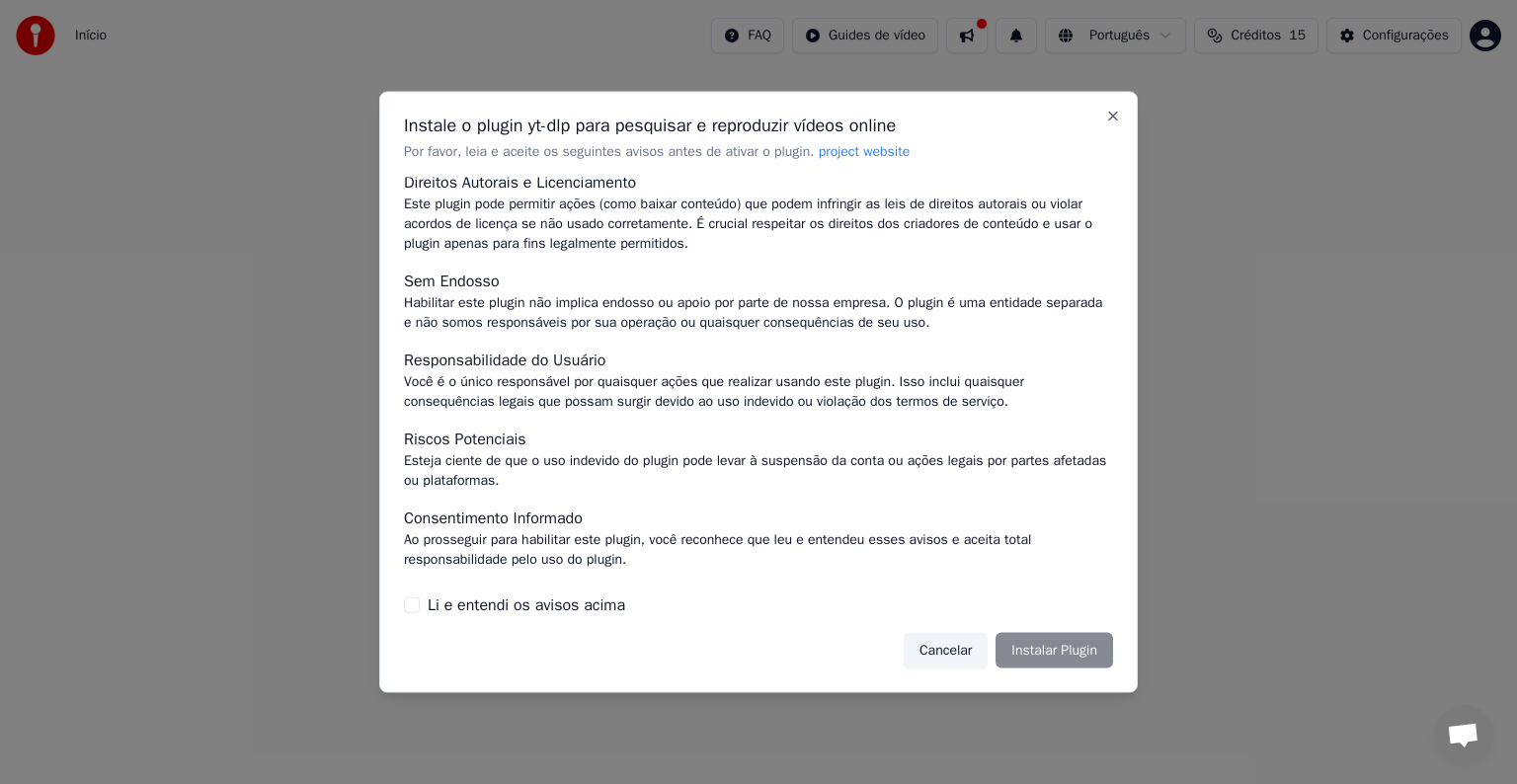click on "Cancelar" at bounding box center (945, 650) 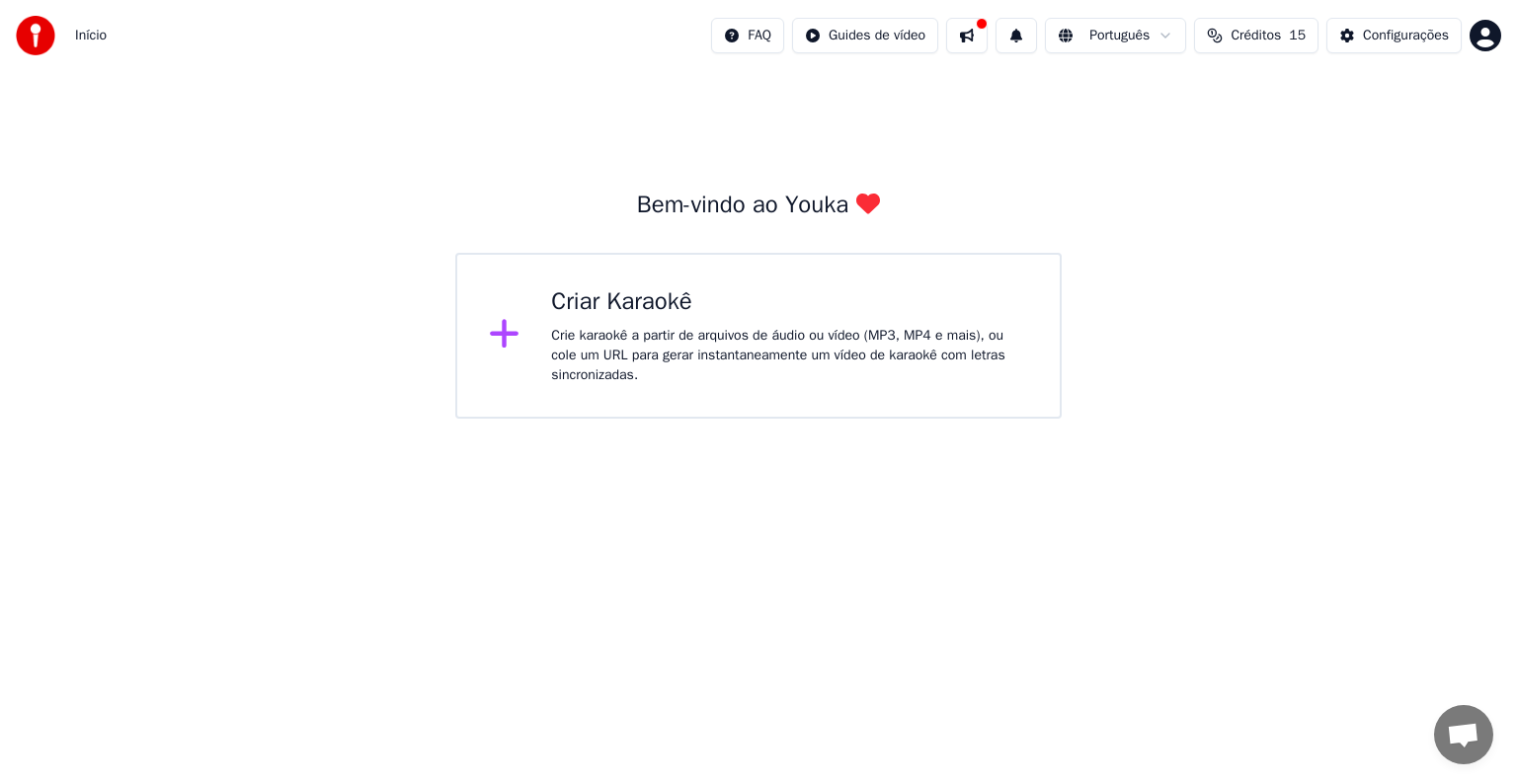 click 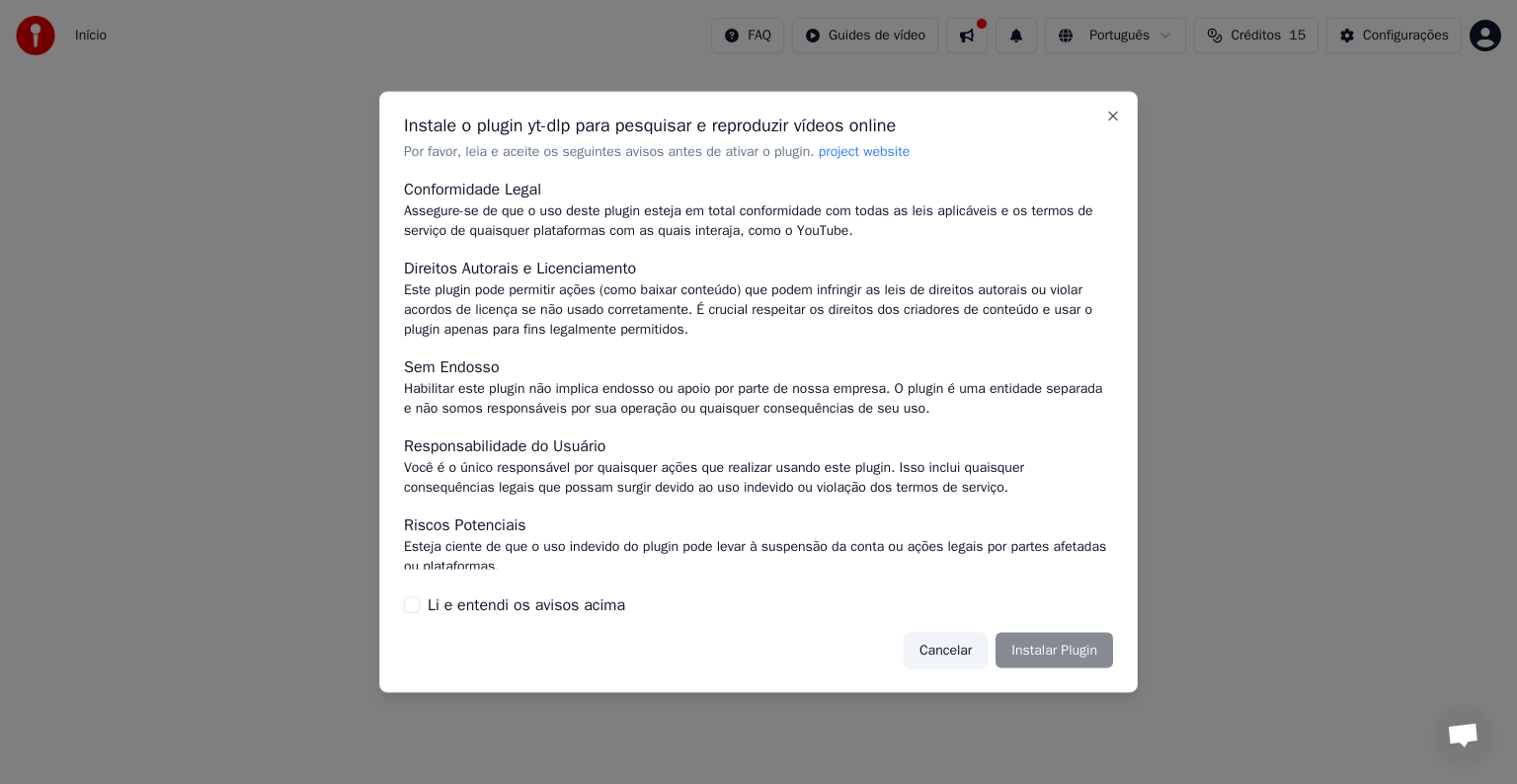 click on "Cancelar Instalar Plugin" at bounding box center [1008, 650] 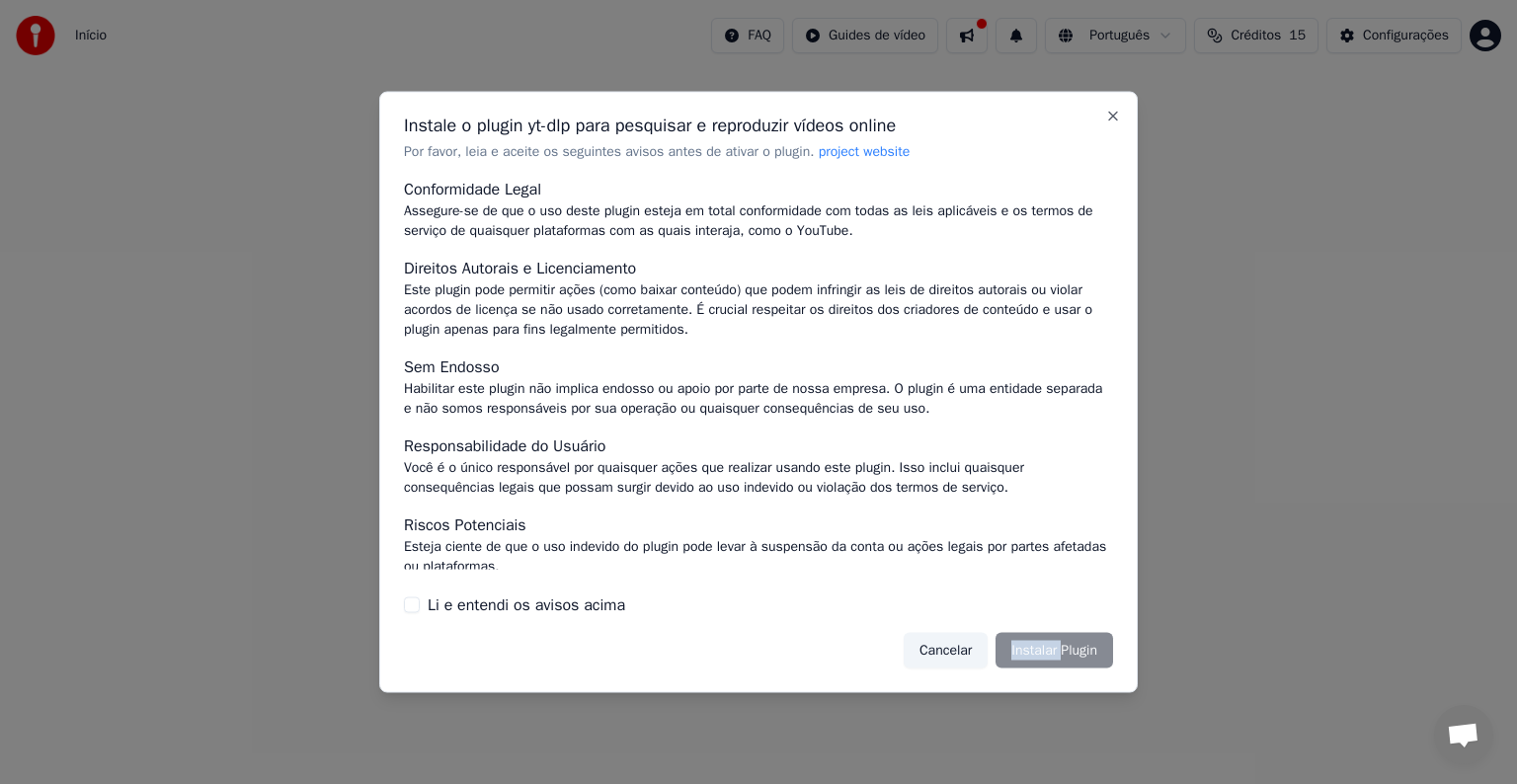 click on "Cancelar Instalar Plugin" at bounding box center (1008, 650) 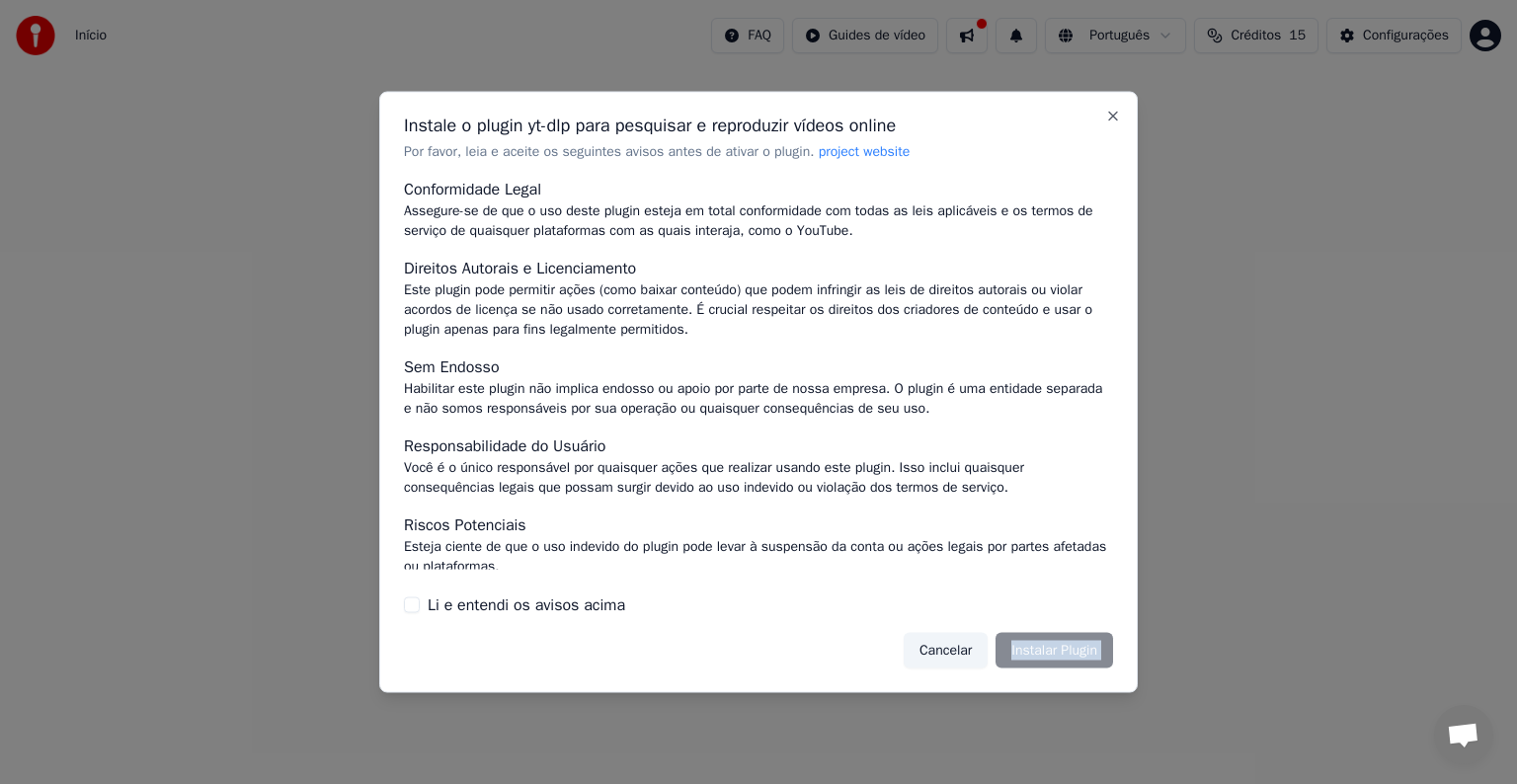click on "Cancelar Instalar Plugin" at bounding box center [1008, 650] 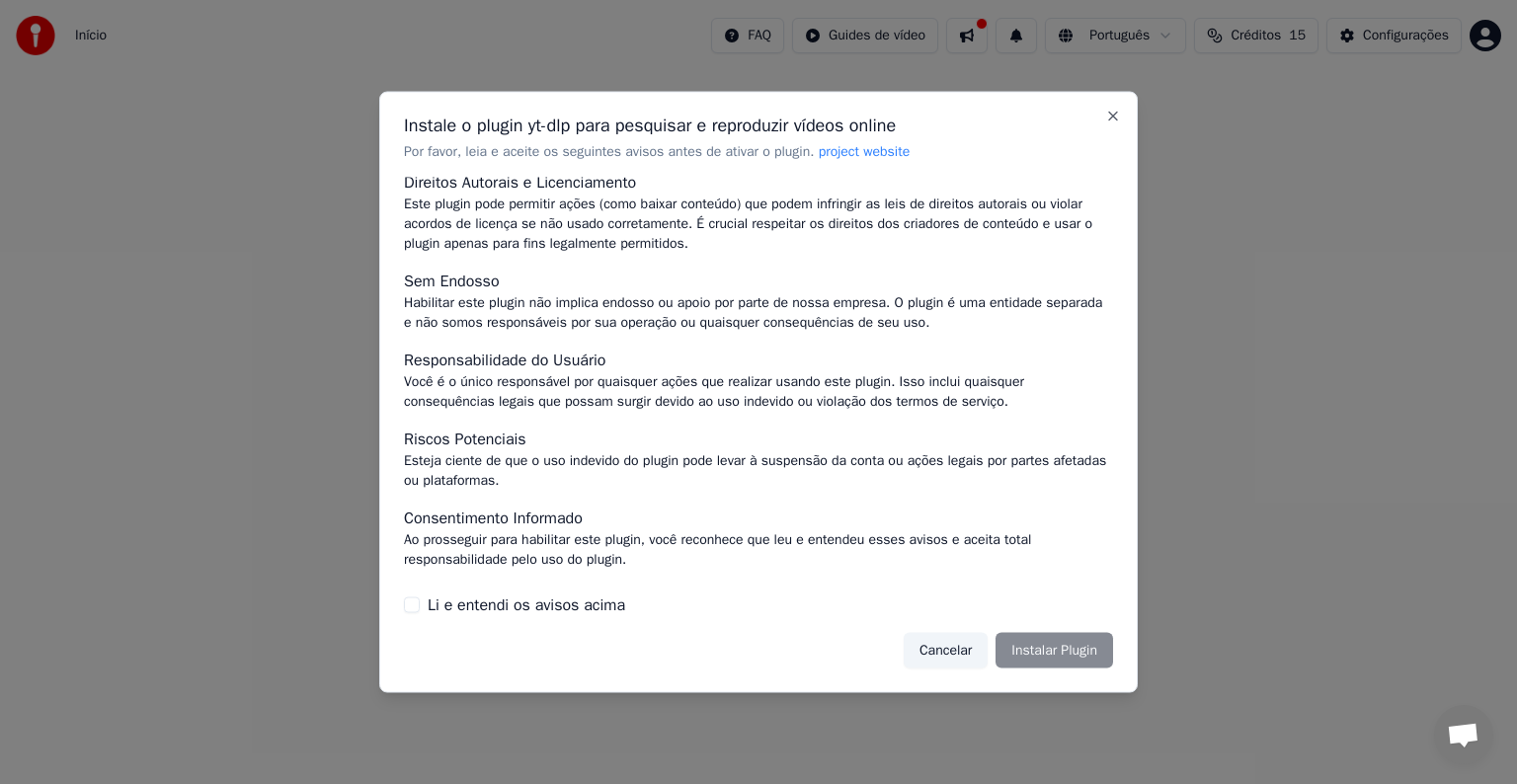 click on "Li e entendi os avisos acima" at bounding box center [758, 604] 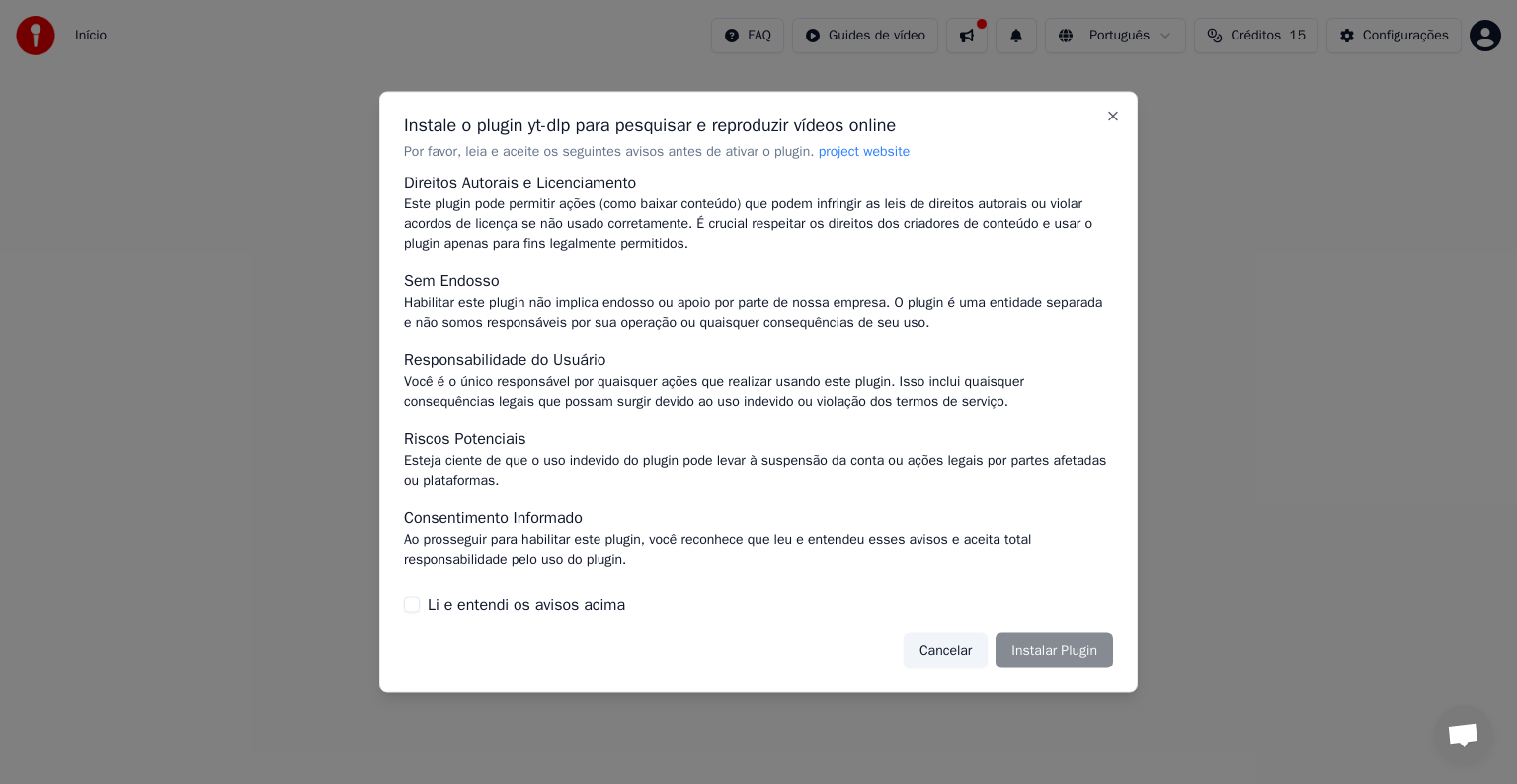 click on "Li e entendi os avisos acima" at bounding box center (412, 604) 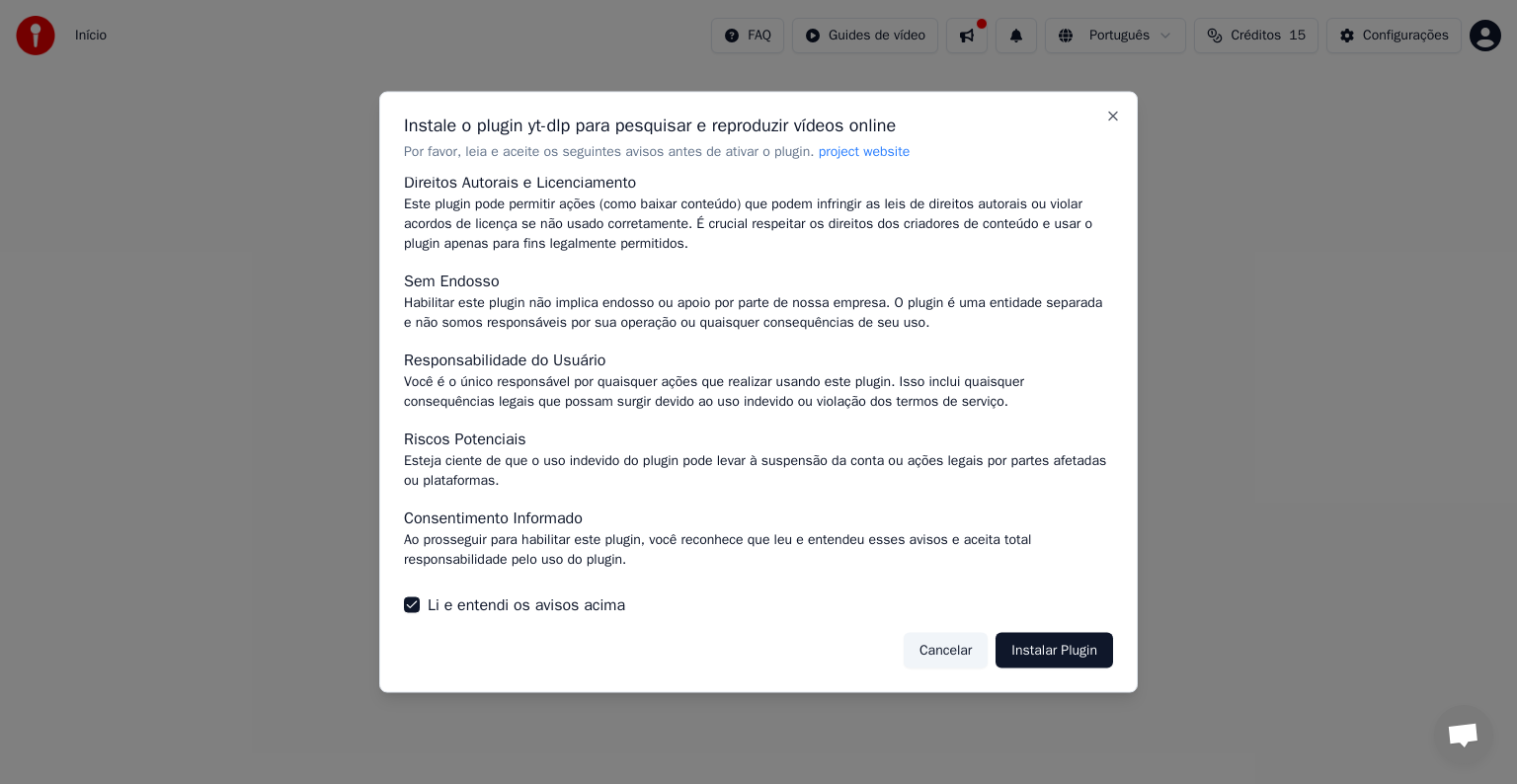 click on "Instalar Plugin" at bounding box center (1054, 650) 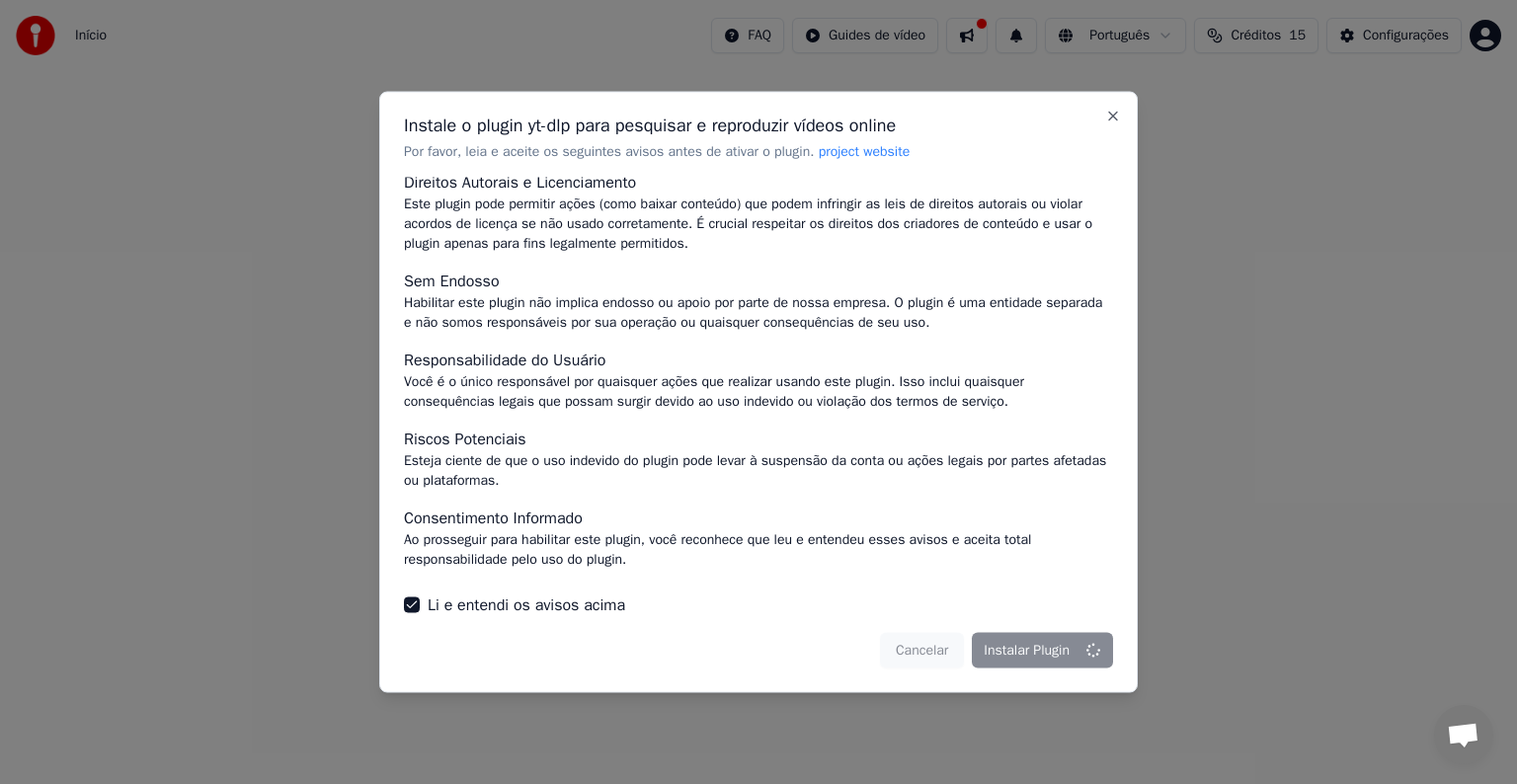 click at bounding box center [758, 392] 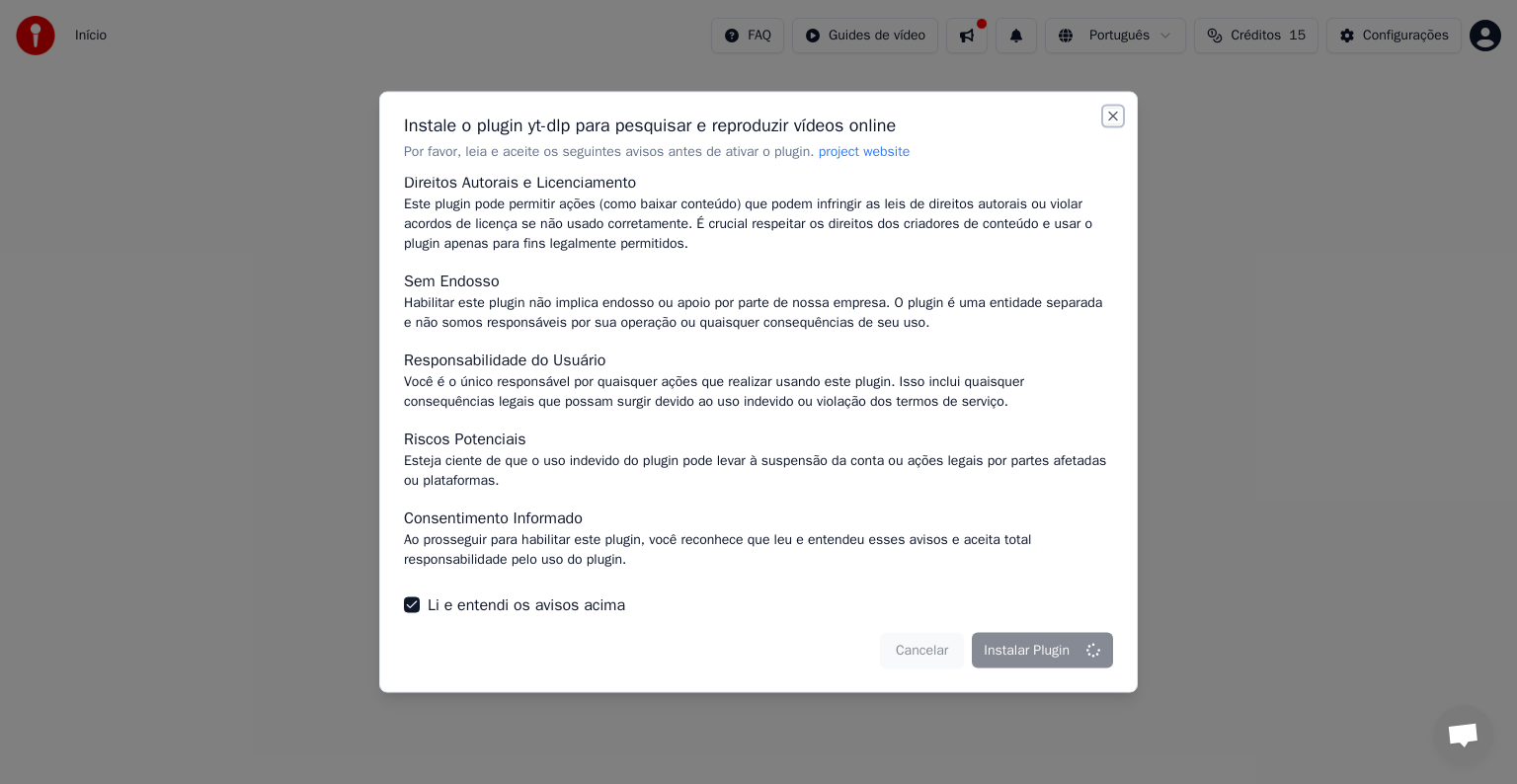 click on "Close" at bounding box center (1113, 117) 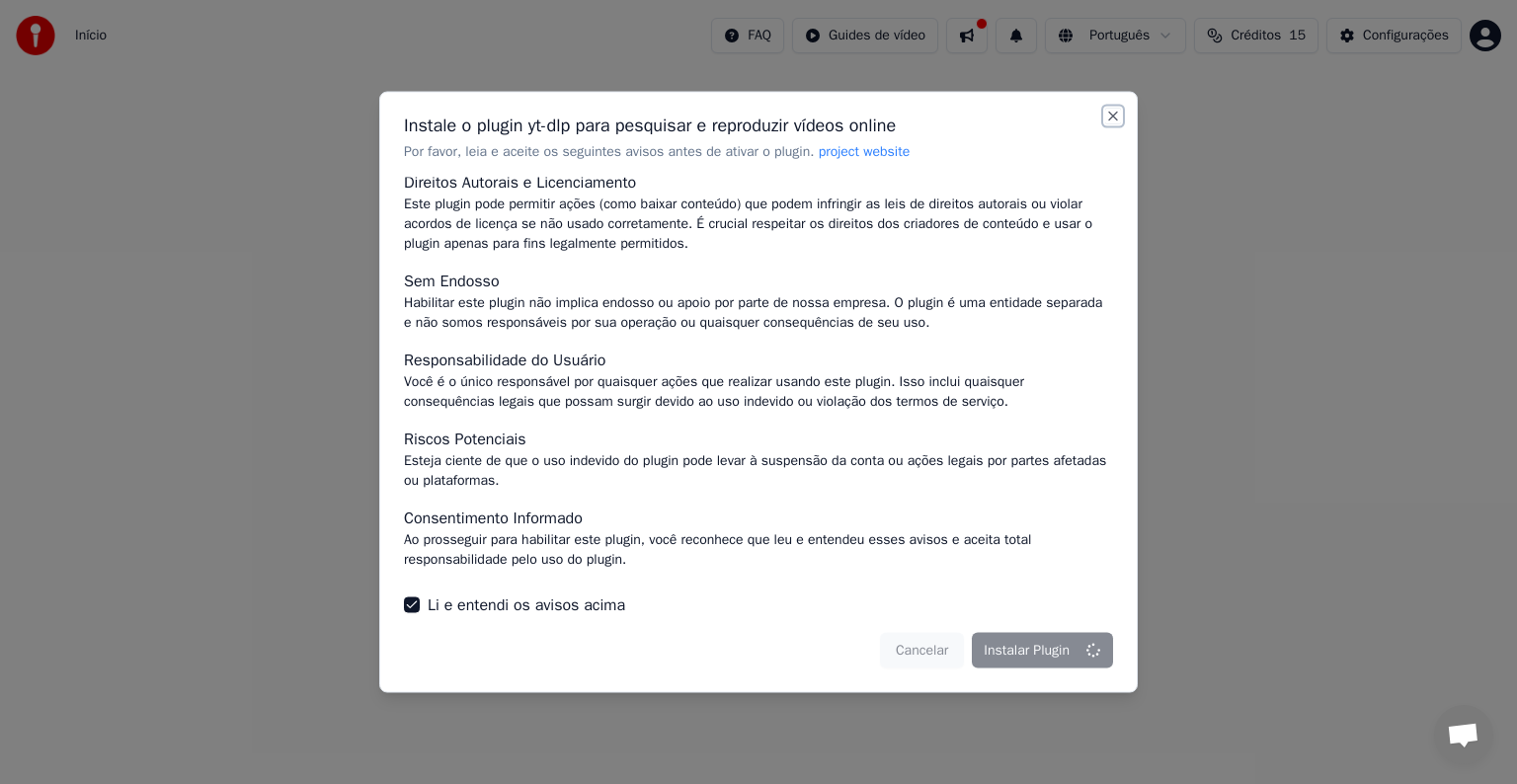 drag, startPoint x: 1109, startPoint y: 116, endPoint x: 874, endPoint y: 809, distance: 731.7609 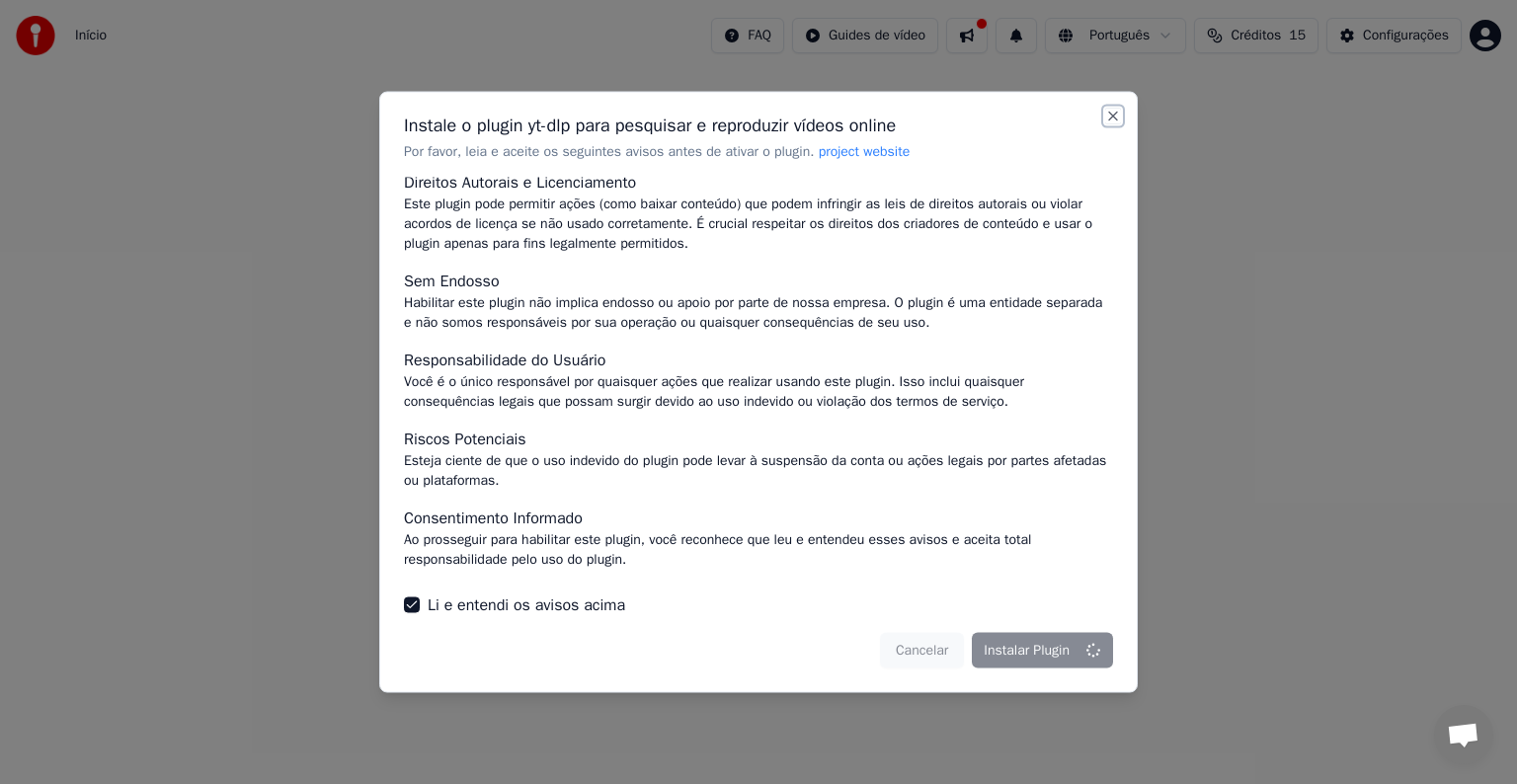 click on "Início FAQ Guides de vídeo Português Créditos 15 Configurações Bem-vindo ao Youka Criar Karaokê Crie karaokê a partir de arquivos de áudio ou vídeo (MP3, MP4 e mais), ou cole um URL para gerar instantaneamente um vídeo de karaokê com letras sincronizadas. Instale o plugin yt-dlp para pesquisar e reproduzir vídeos online Por favor, leia e aceite os seguintes avisos antes de ativar o plugin.   project website Conformidade Legal Assegure-se de que o uso deste plugin esteja em total conformidade com todas as leis aplicáveis e os termos de serviço de quaisquer plataformas com as quais interaja, como o YouTube. Direitos Autorais e Licenciamento Este plugin pode permitir ações (como baixar conteúdo) que podem infringir as leis de direitos autorais ou violar acordos de licença se não usado corretamente. É crucial respeitar os direitos dos criadores de conteúdo e usar o plugin apenas para fins legalmente permitidos. Sem Endosso Responsabilidade do Usuário Riscos Potenciais Cancelar Close" at bounding box center [758, 209] 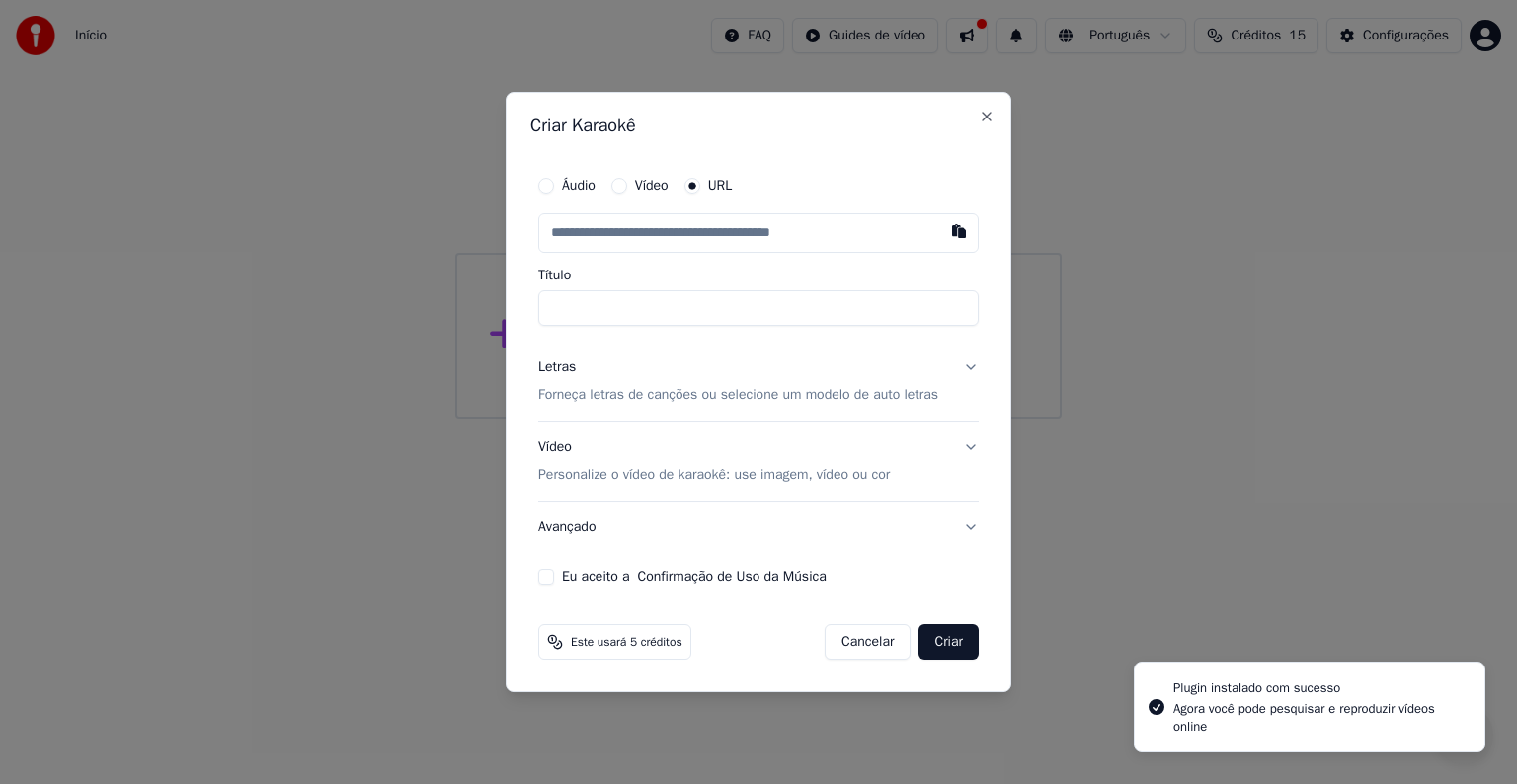 drag, startPoint x: 874, startPoint y: 809, endPoint x: 1175, endPoint y: 525, distance: 413.83209 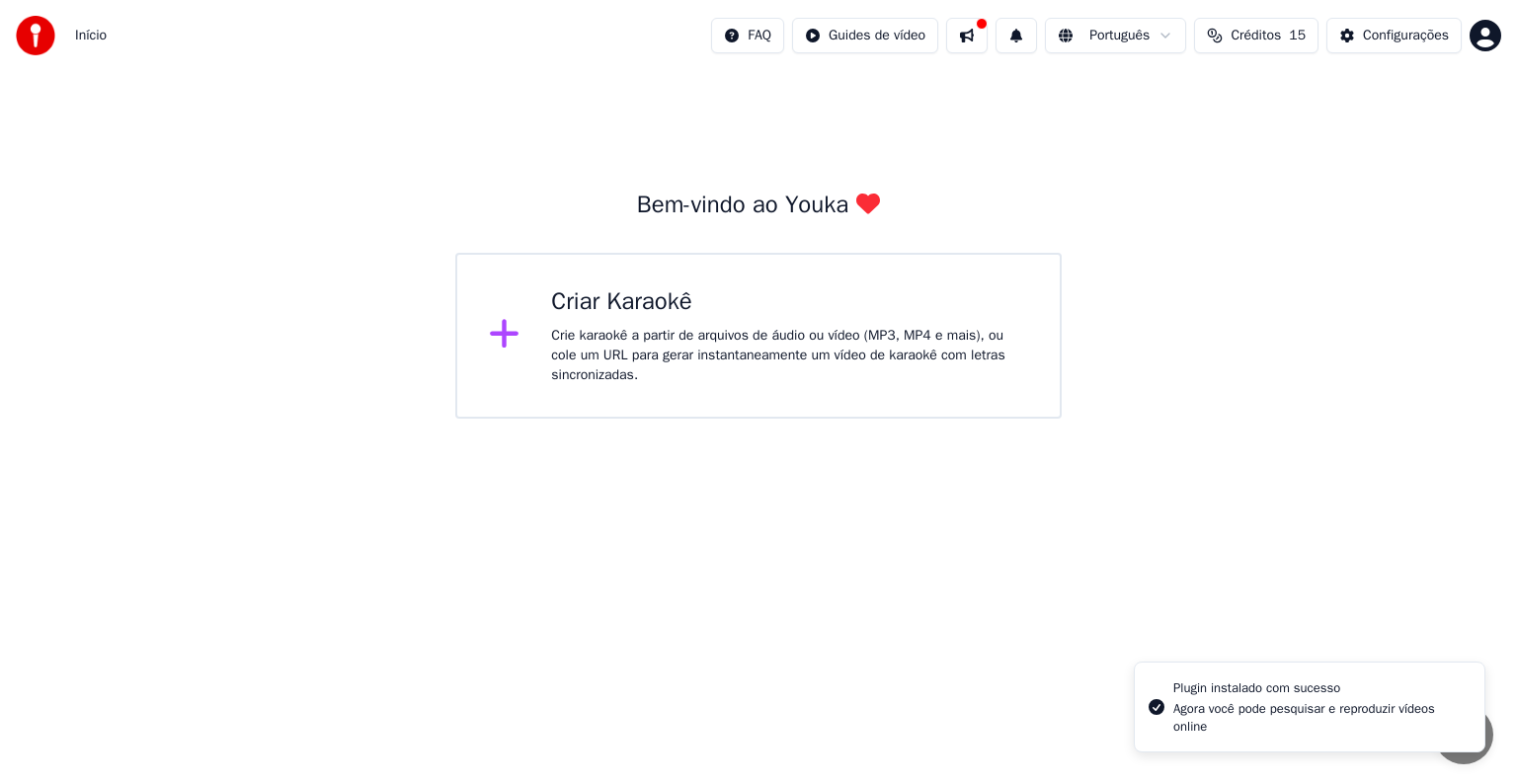 click on "Início FAQ Guides de vídeo Português Créditos 15 Configurações Bem-vindo ao Youka Criar Karaokê Crie karaokê a partir de arquivos de áudio ou vídeo (MP3, MP4 e mais), ou cole um URL para gerar instantaneamente um vídeo de karaokê com letras sincronizadas. Plugin instalado com sucesso Agora você pode pesquisar e reproduzir vídeos online" at bounding box center (758, 209) 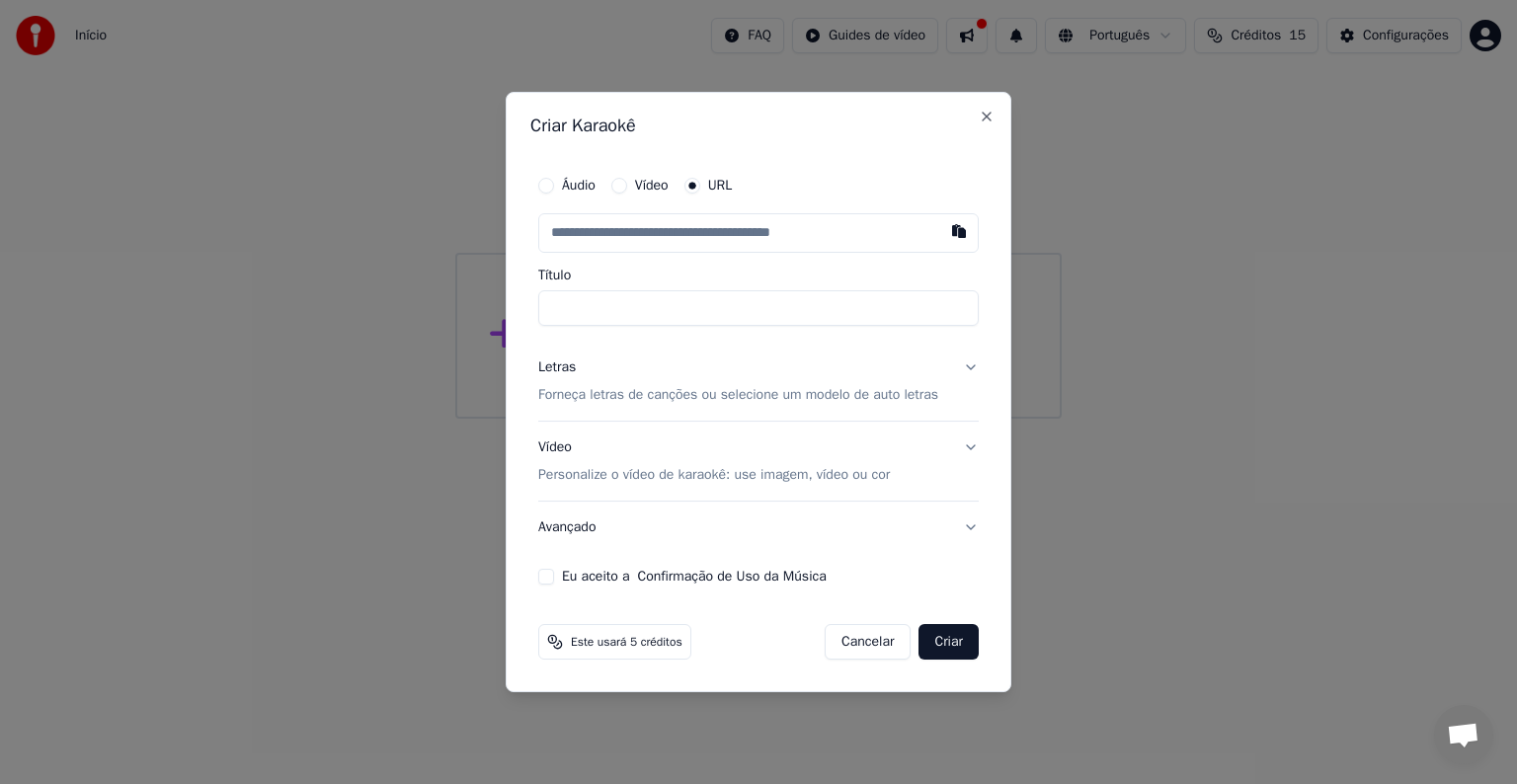 click on "Áudio" at bounding box center [567, 186] 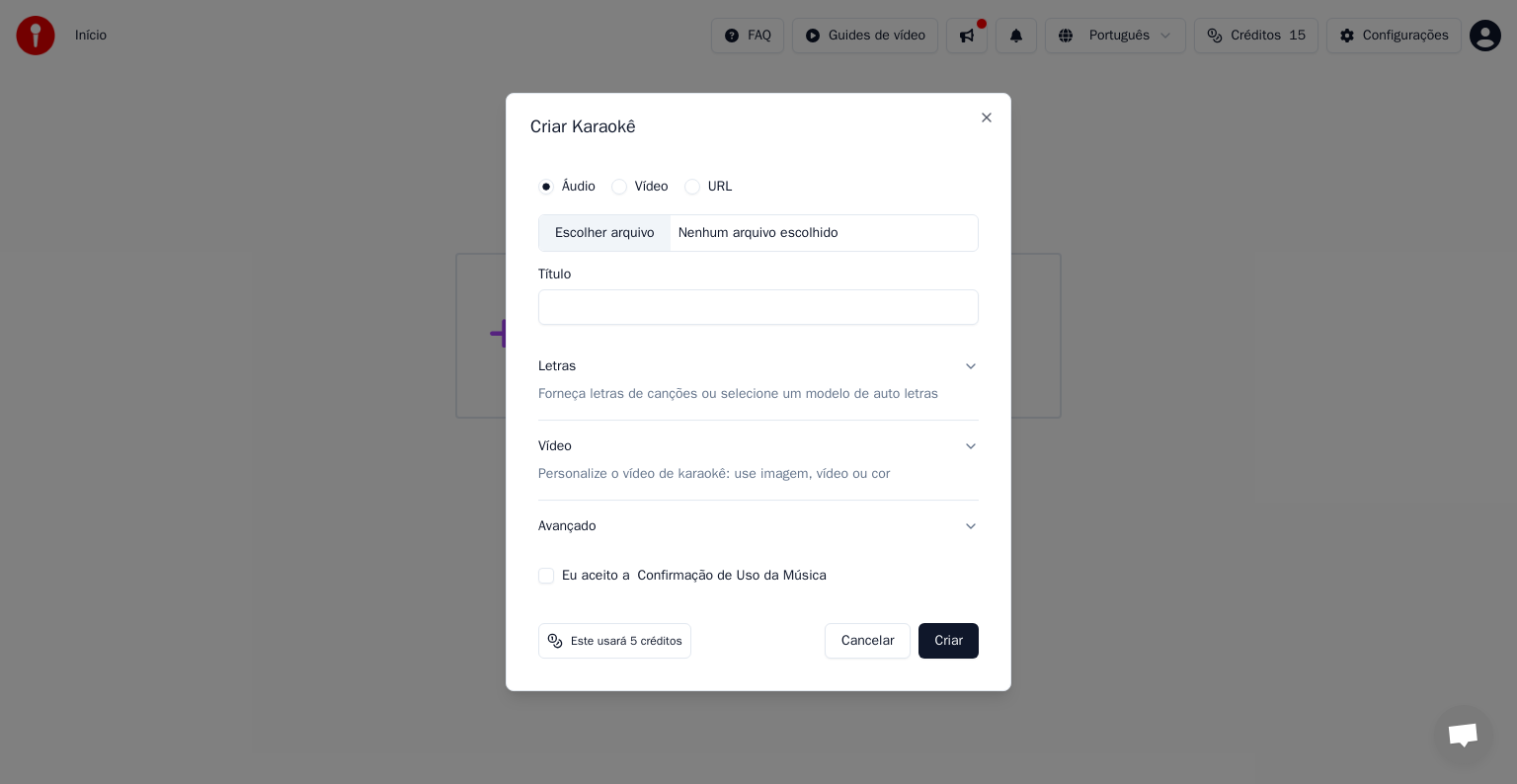 click on "Escolher arquivo" at bounding box center [604, 233] 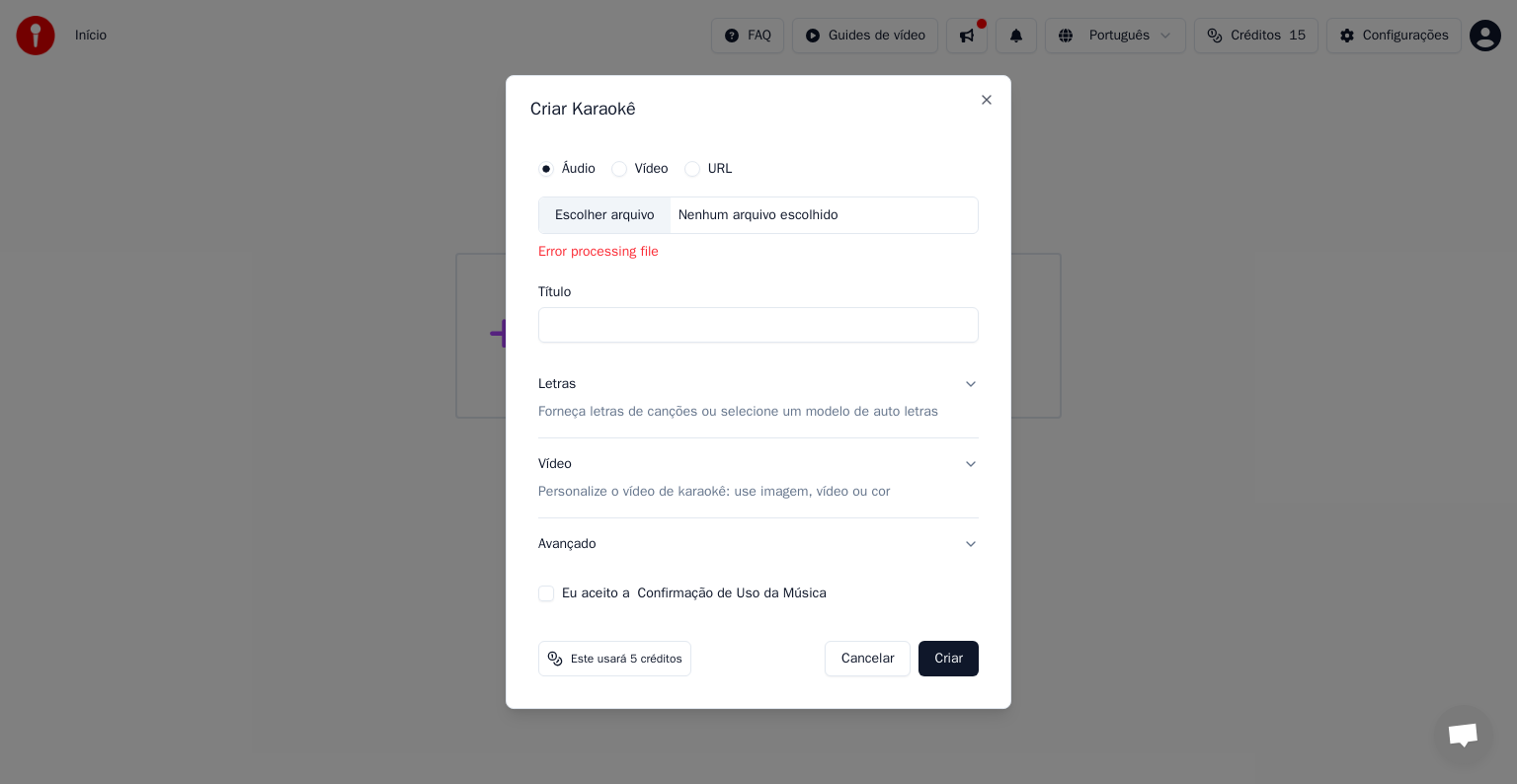click on "Escolher arquivo" at bounding box center [604, 215] 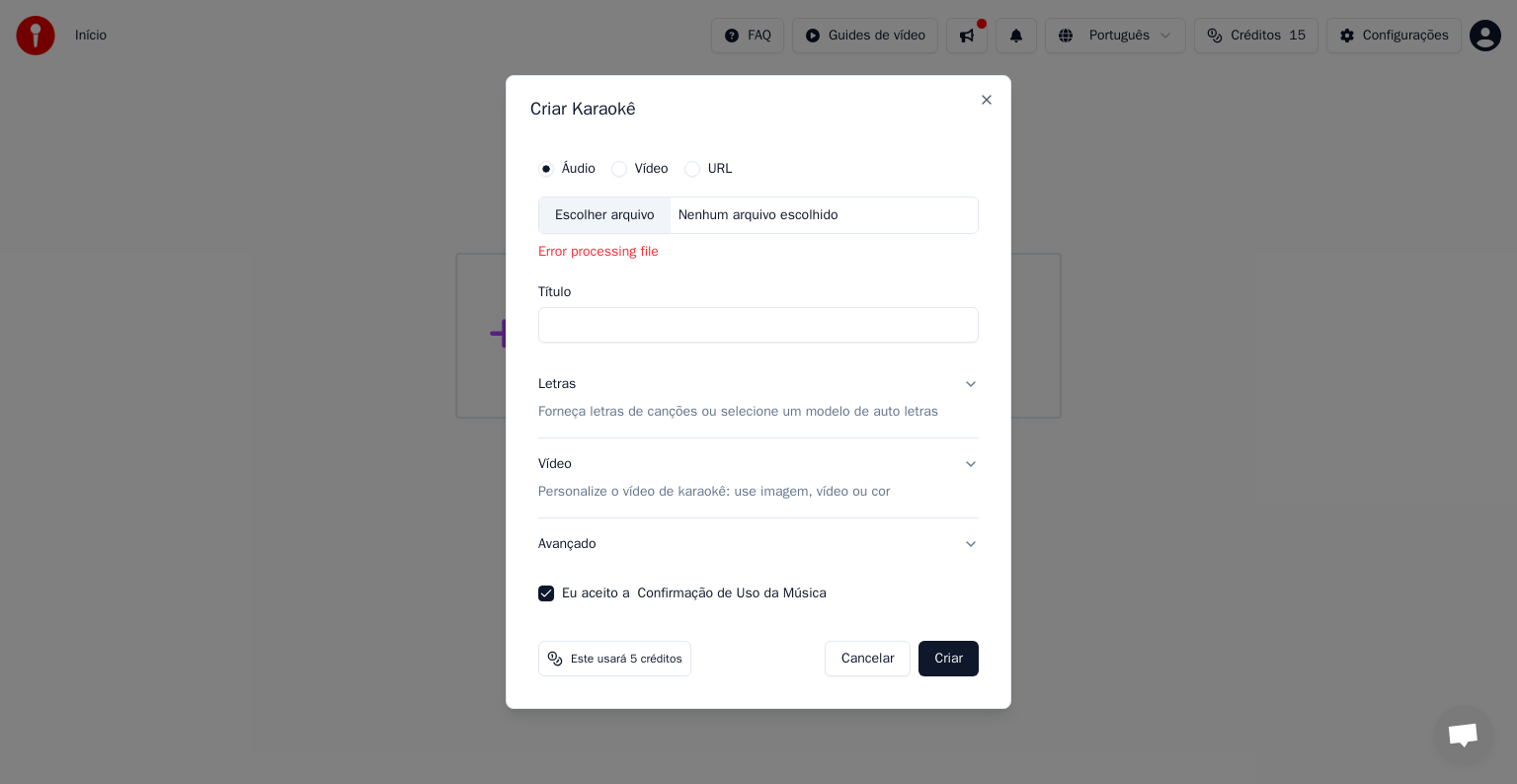 click on "Avançado" at bounding box center (758, 544) 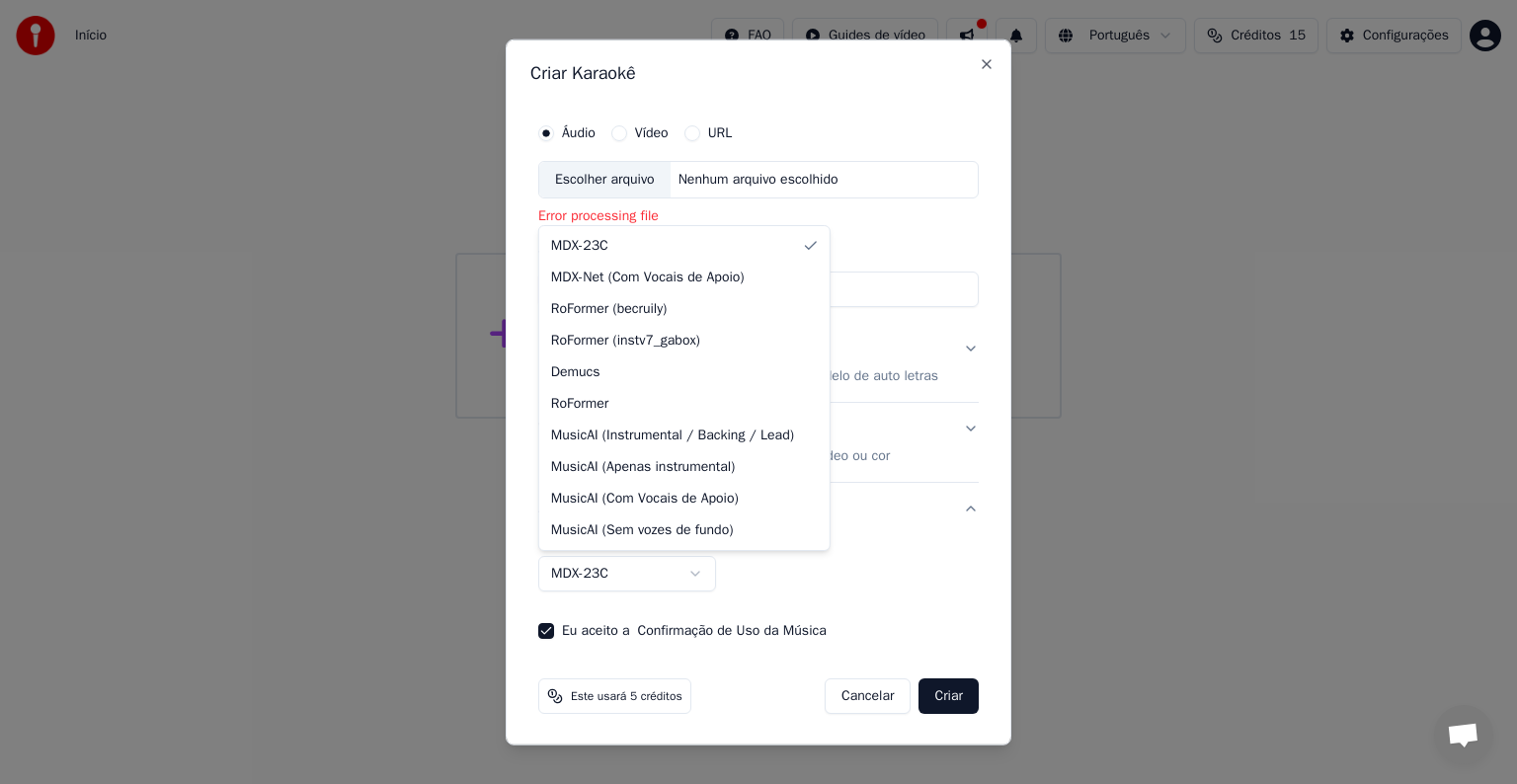 click on "**********" at bounding box center [758, 209] 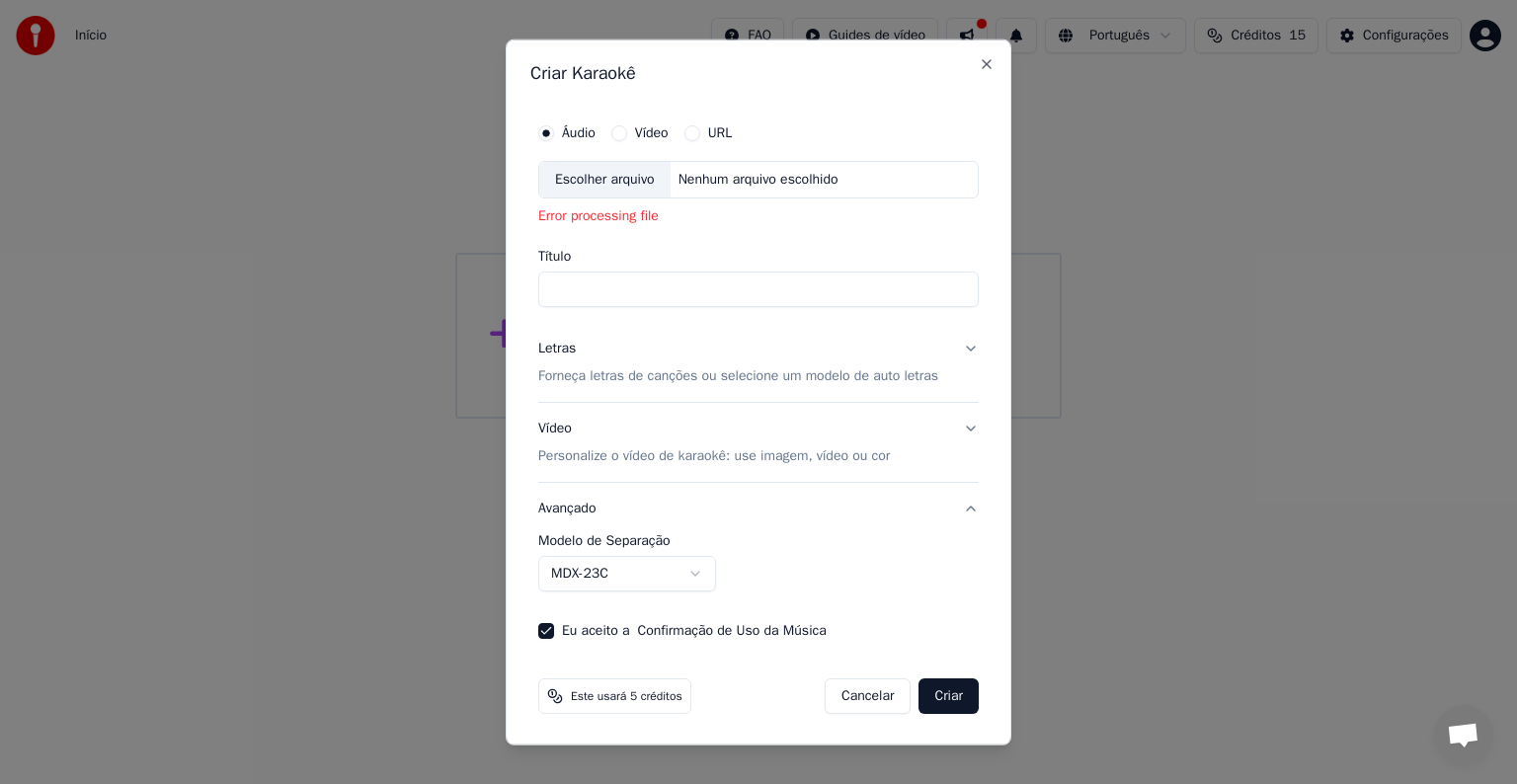 click at bounding box center (758, 392) 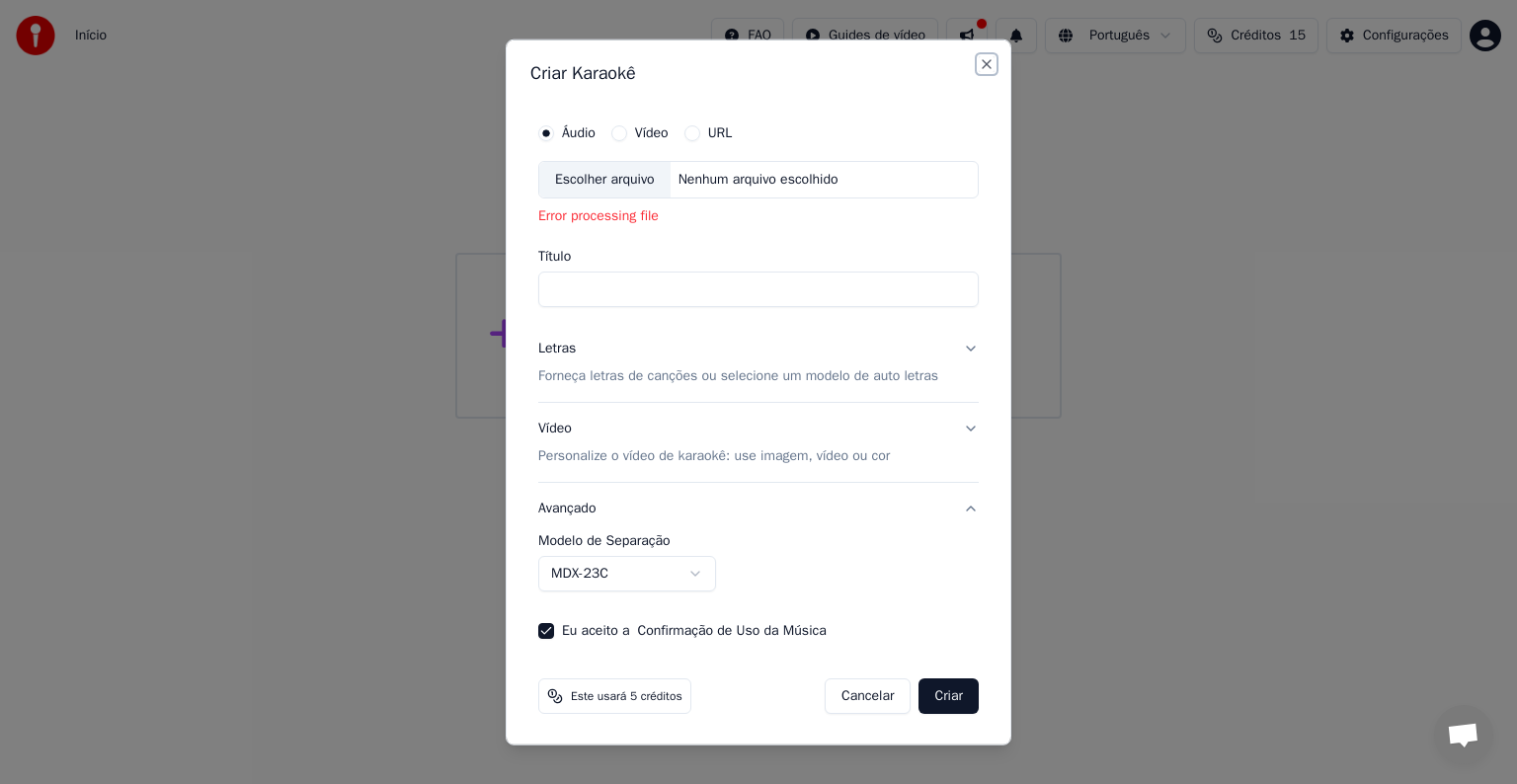 click on "Close" at bounding box center [987, 64] 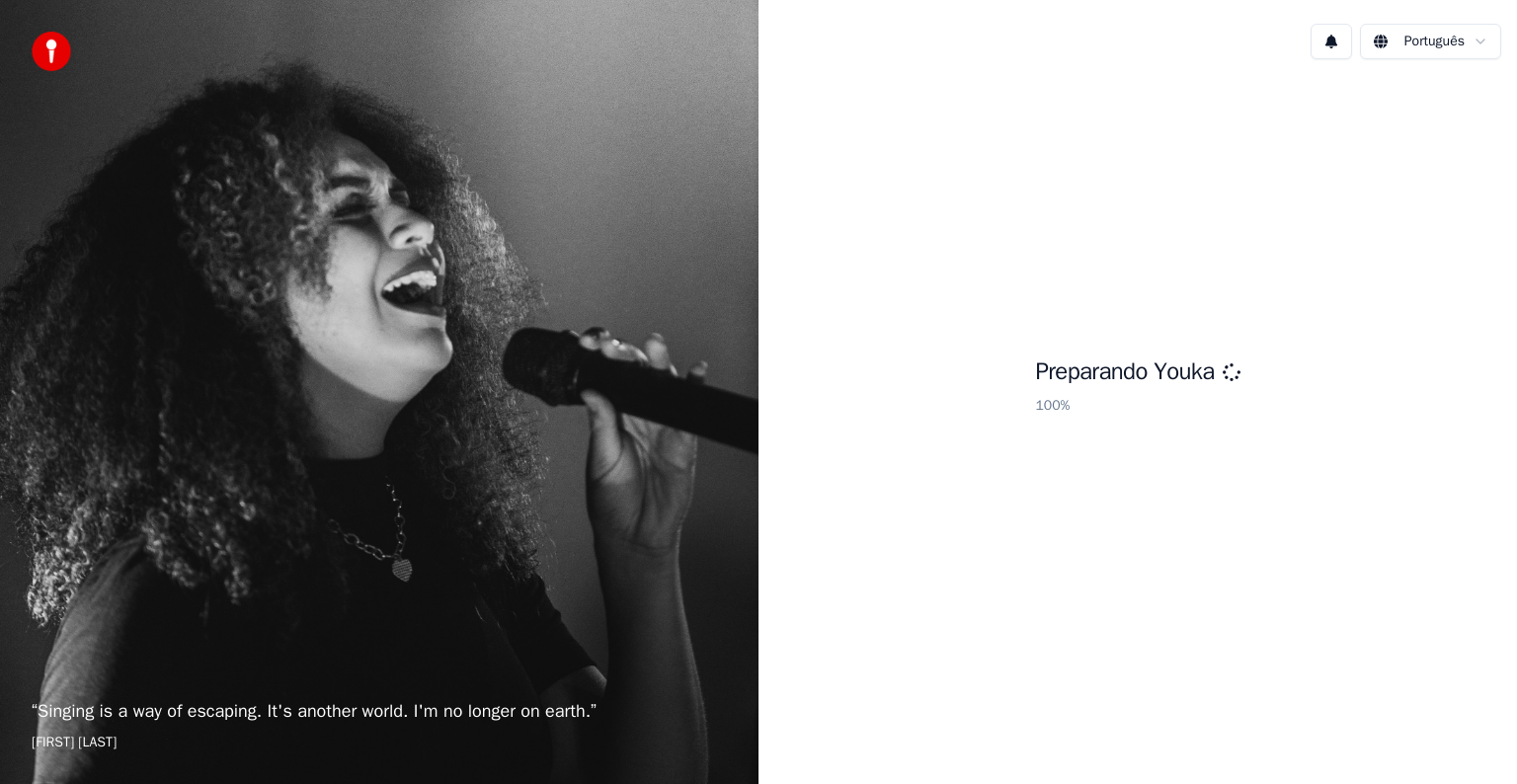 scroll, scrollTop: 0, scrollLeft: 0, axis: both 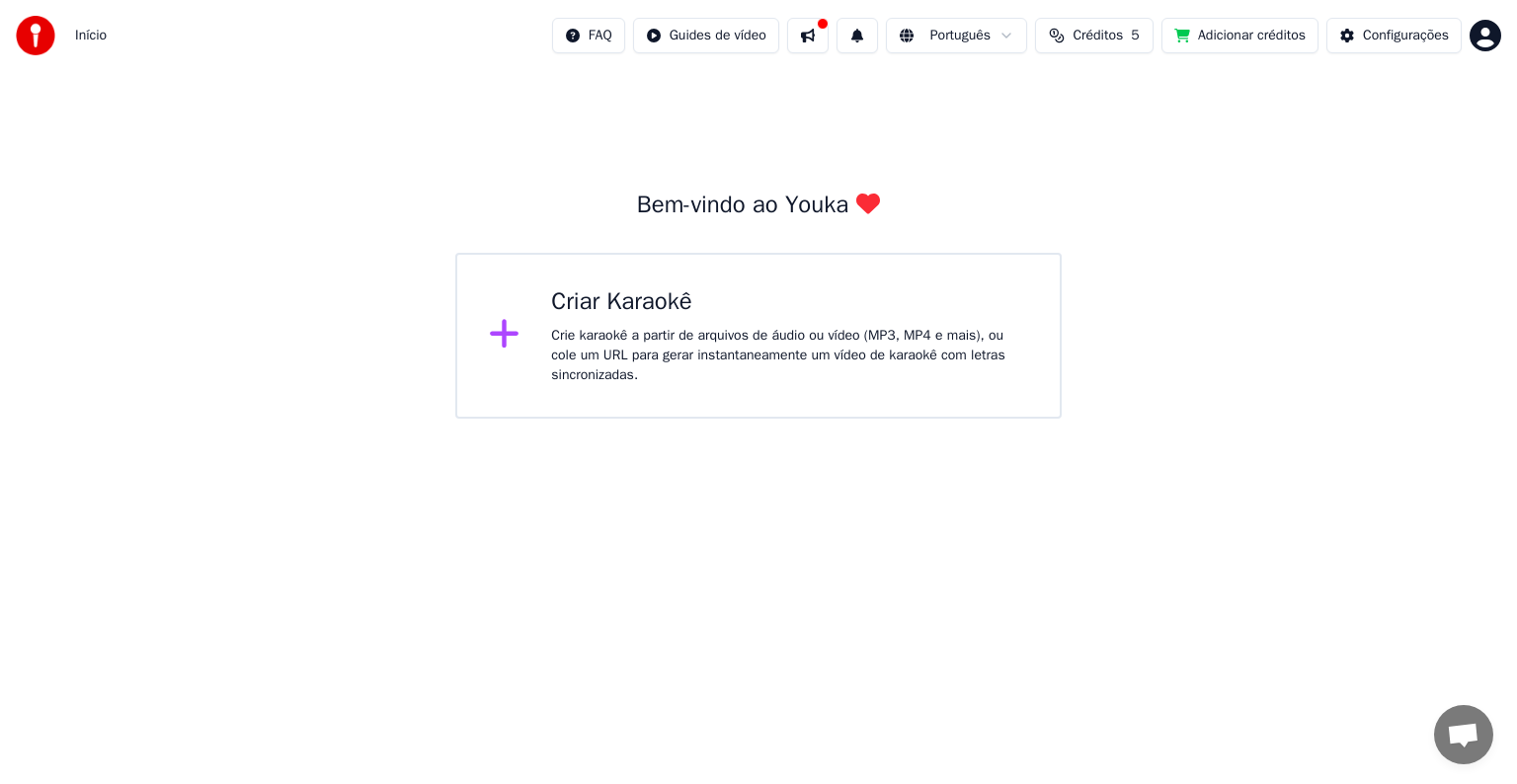 click 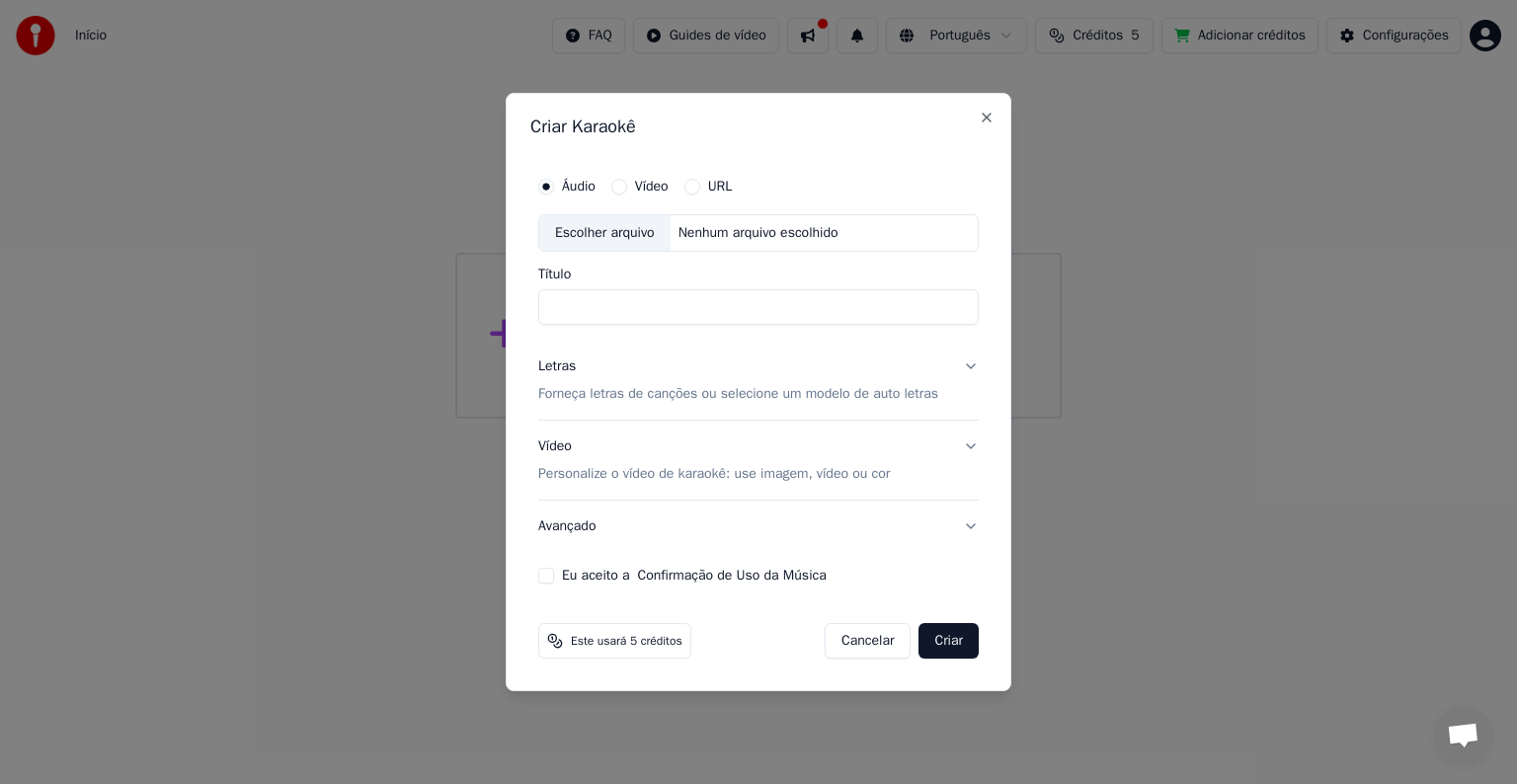 click on "Escolher arquivo" at bounding box center (604, 233) 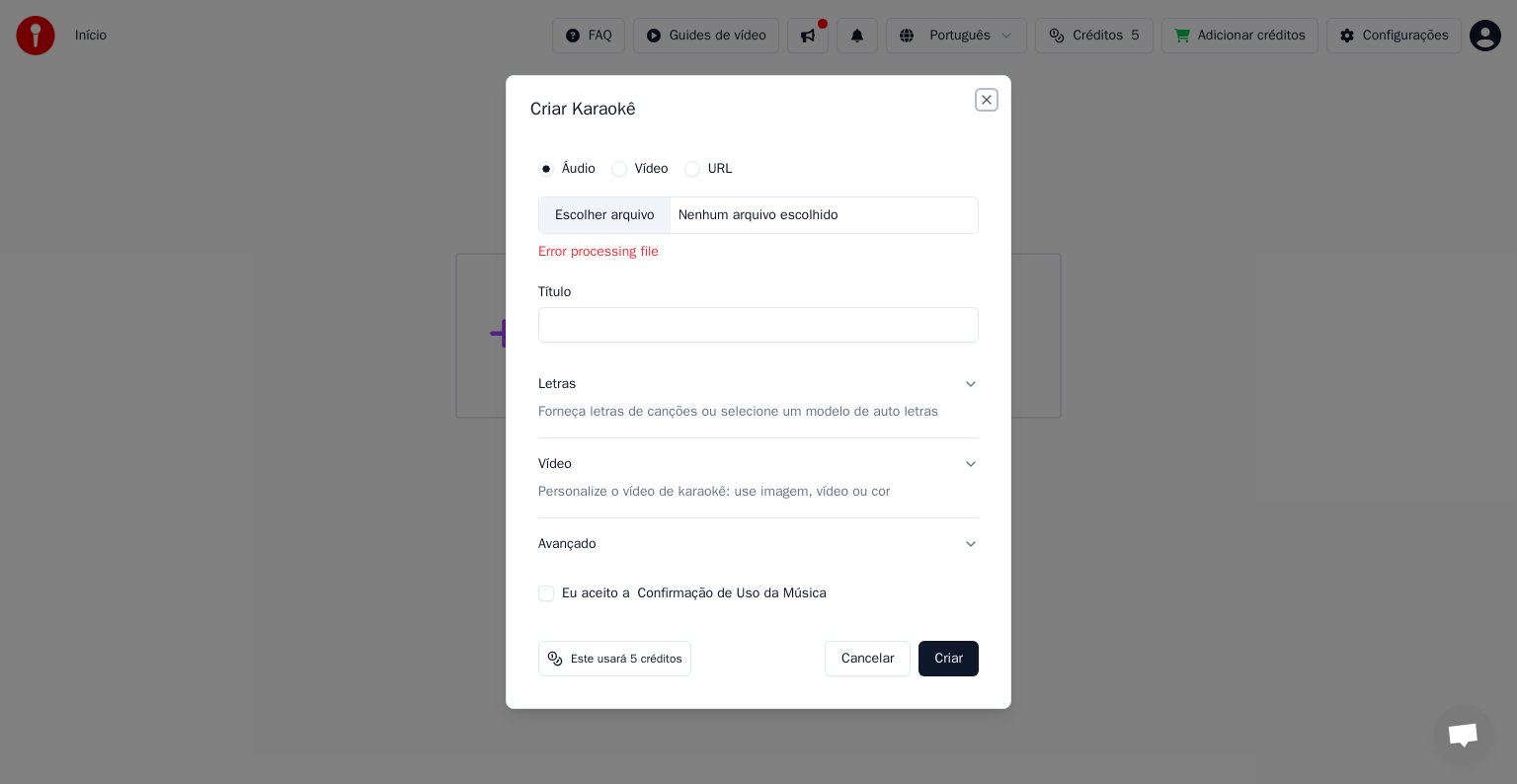 click on "Close" at bounding box center (987, 100) 